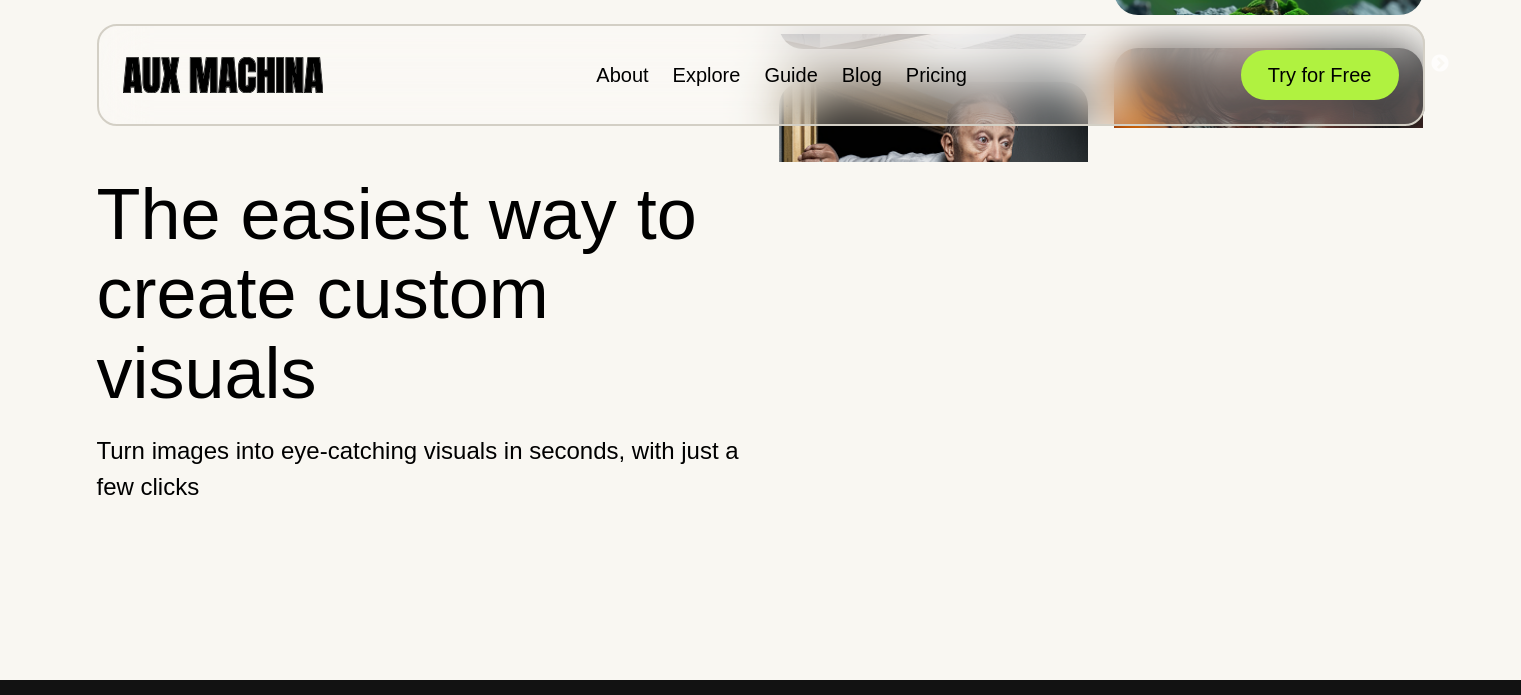 scroll, scrollTop: 0, scrollLeft: 0, axis: both 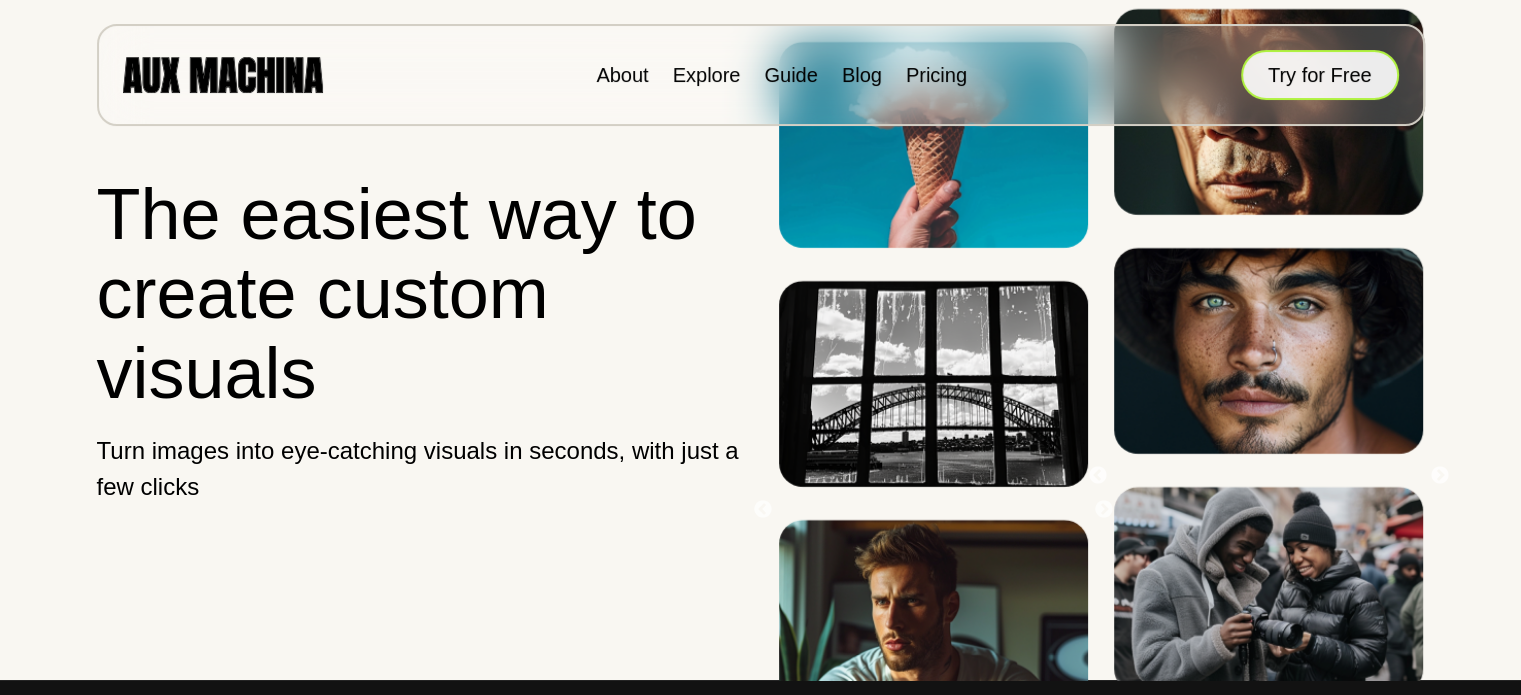 click on "Try for Free" at bounding box center (1320, 75) 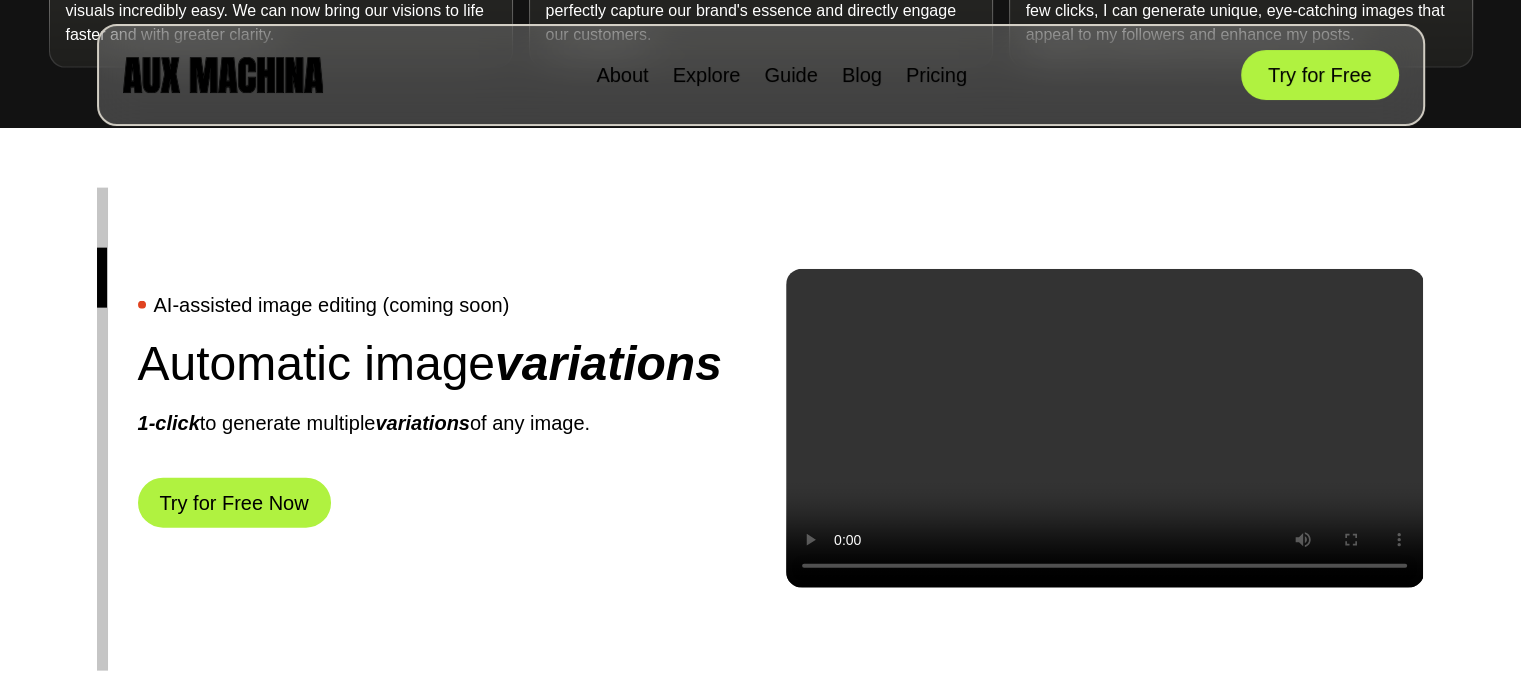 scroll, scrollTop: 4600, scrollLeft: 0, axis: vertical 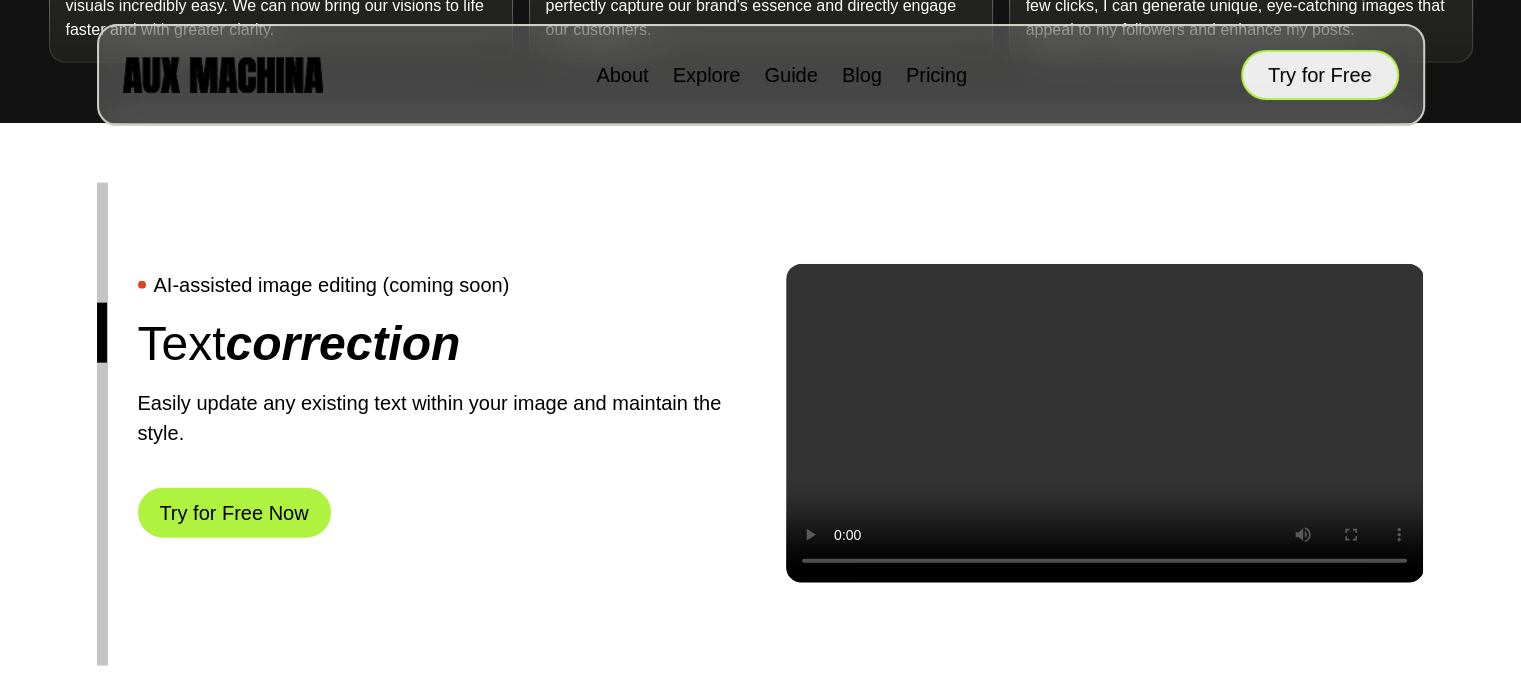 click on "Try for Free" at bounding box center [1320, 75] 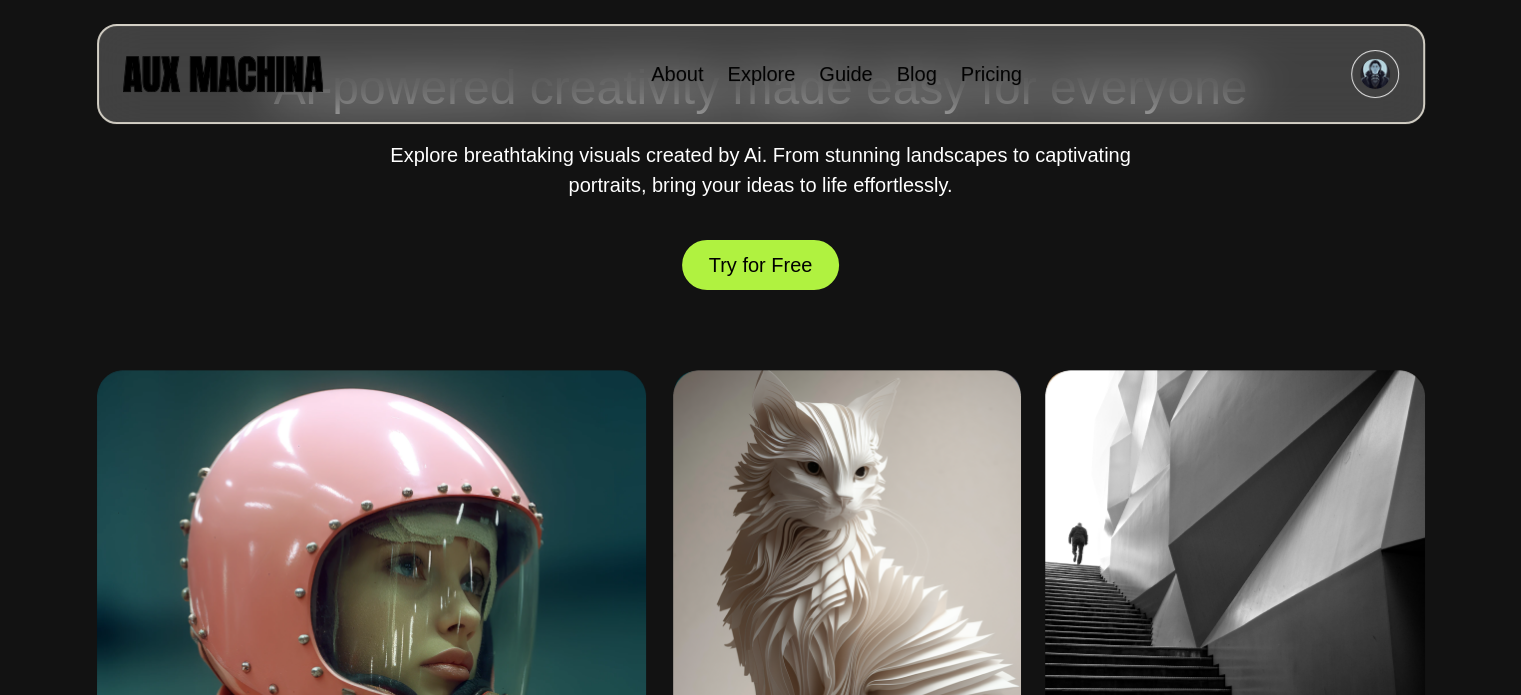 scroll, scrollTop: 300, scrollLeft: 0, axis: vertical 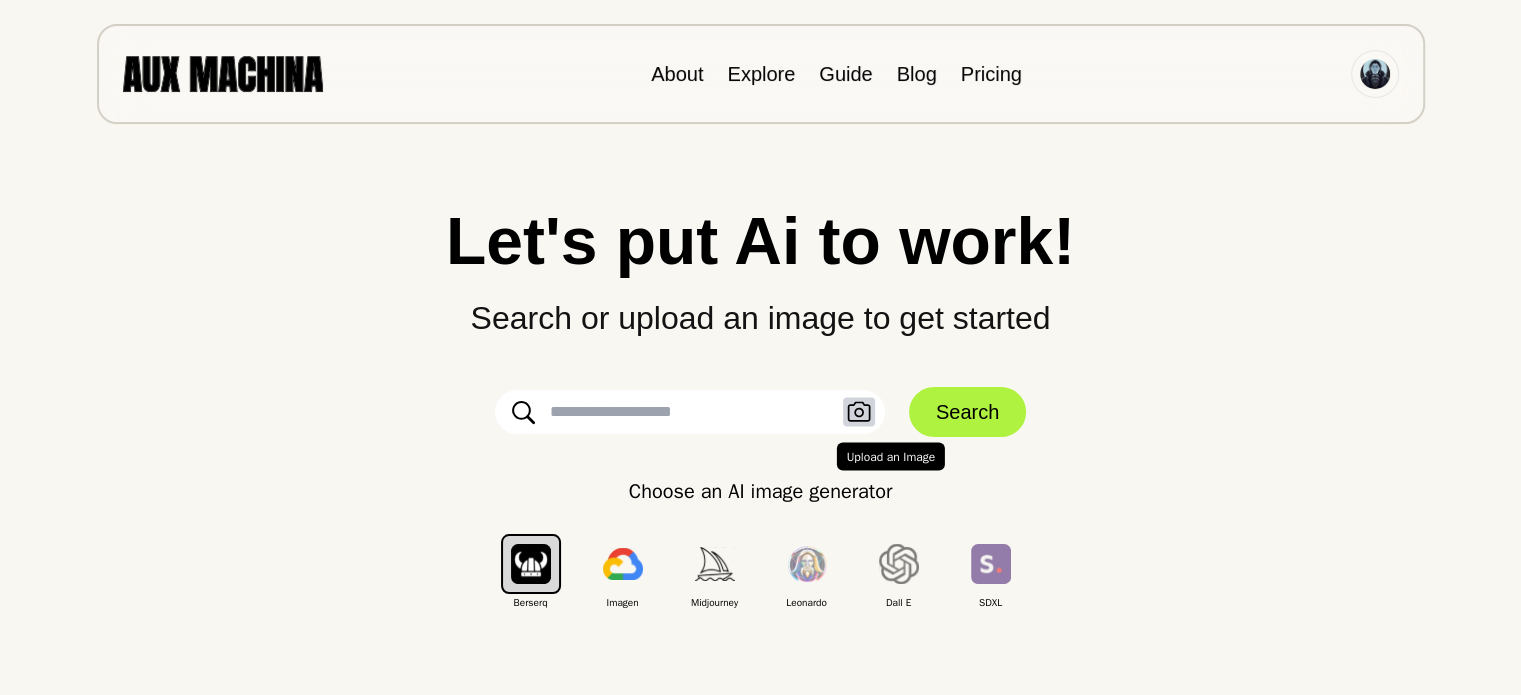 click 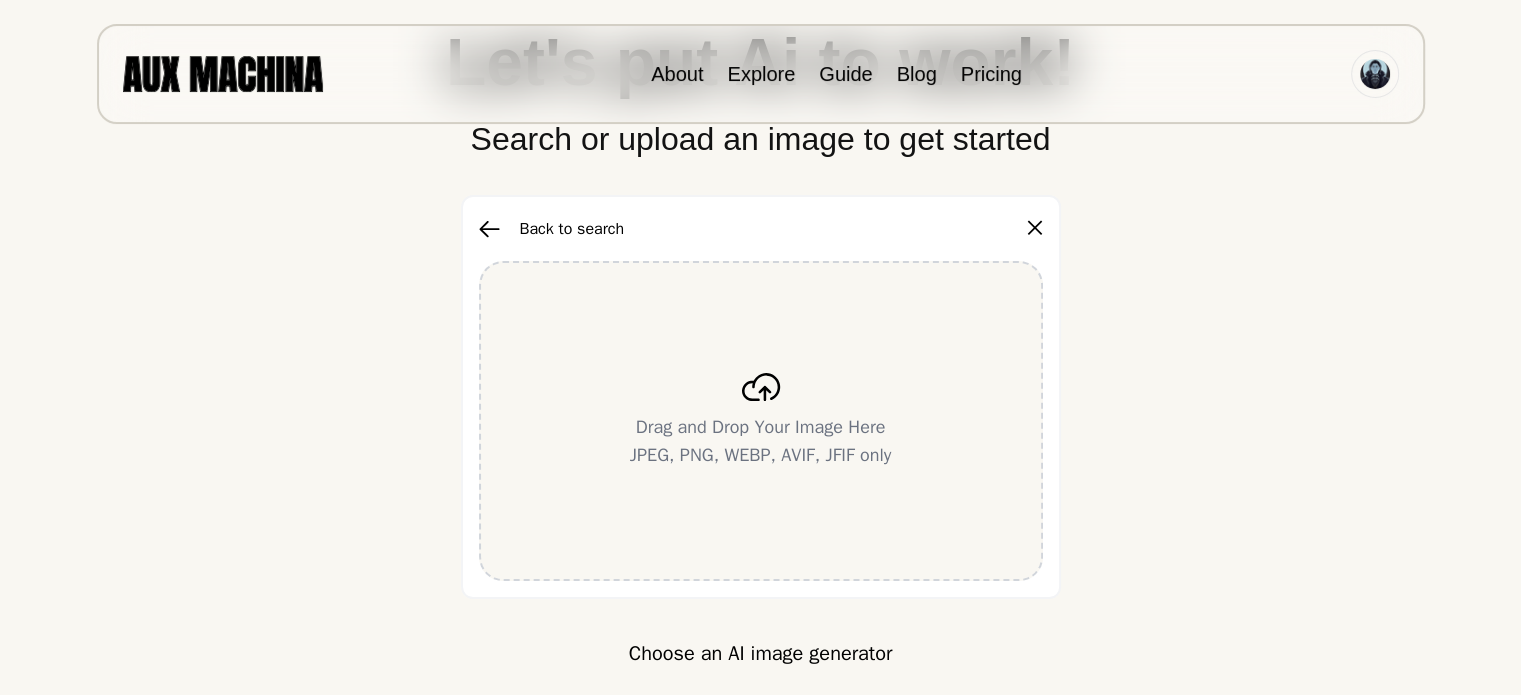 scroll, scrollTop: 200, scrollLeft: 0, axis: vertical 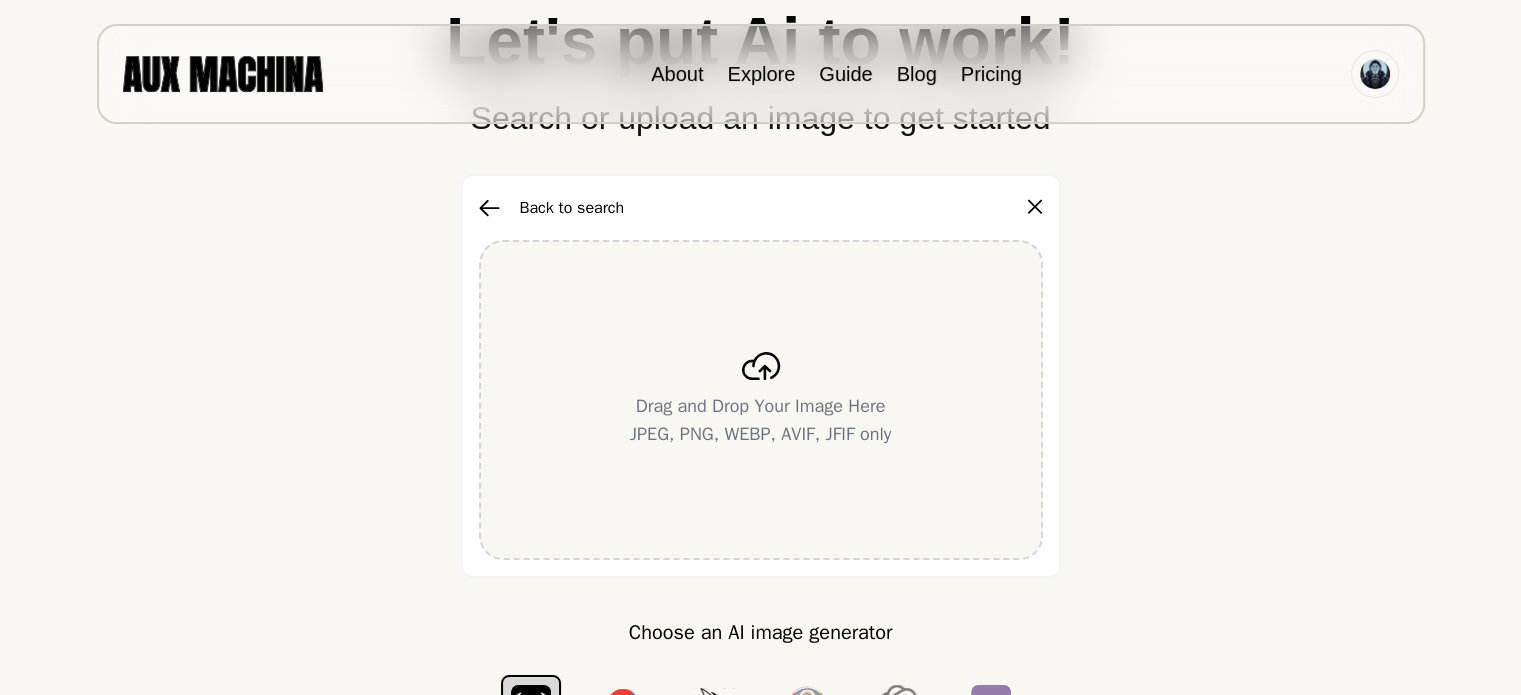 click on "Drag and Drop Your Image Here JPEG, PNG, WEBP, AVIF, JFIF only" at bounding box center [760, 420] 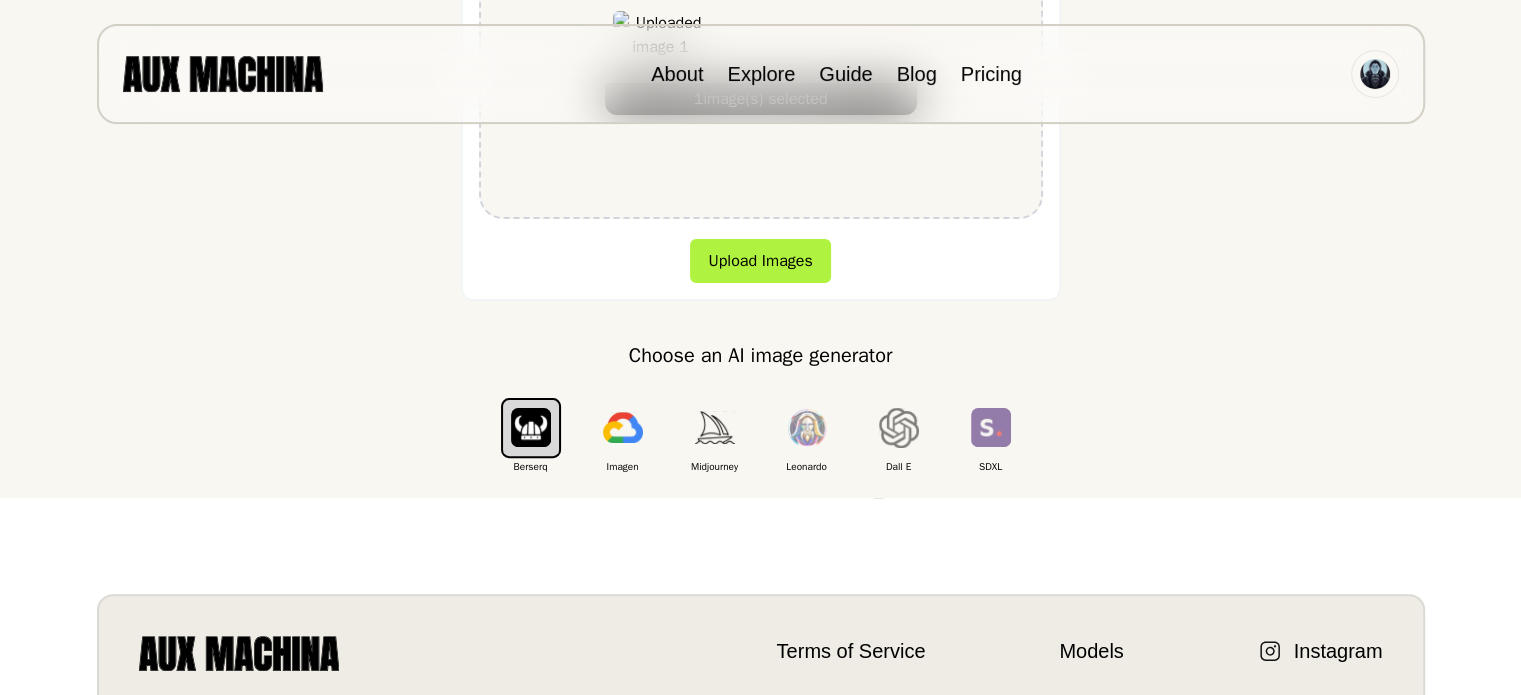 scroll, scrollTop: 600, scrollLeft: 0, axis: vertical 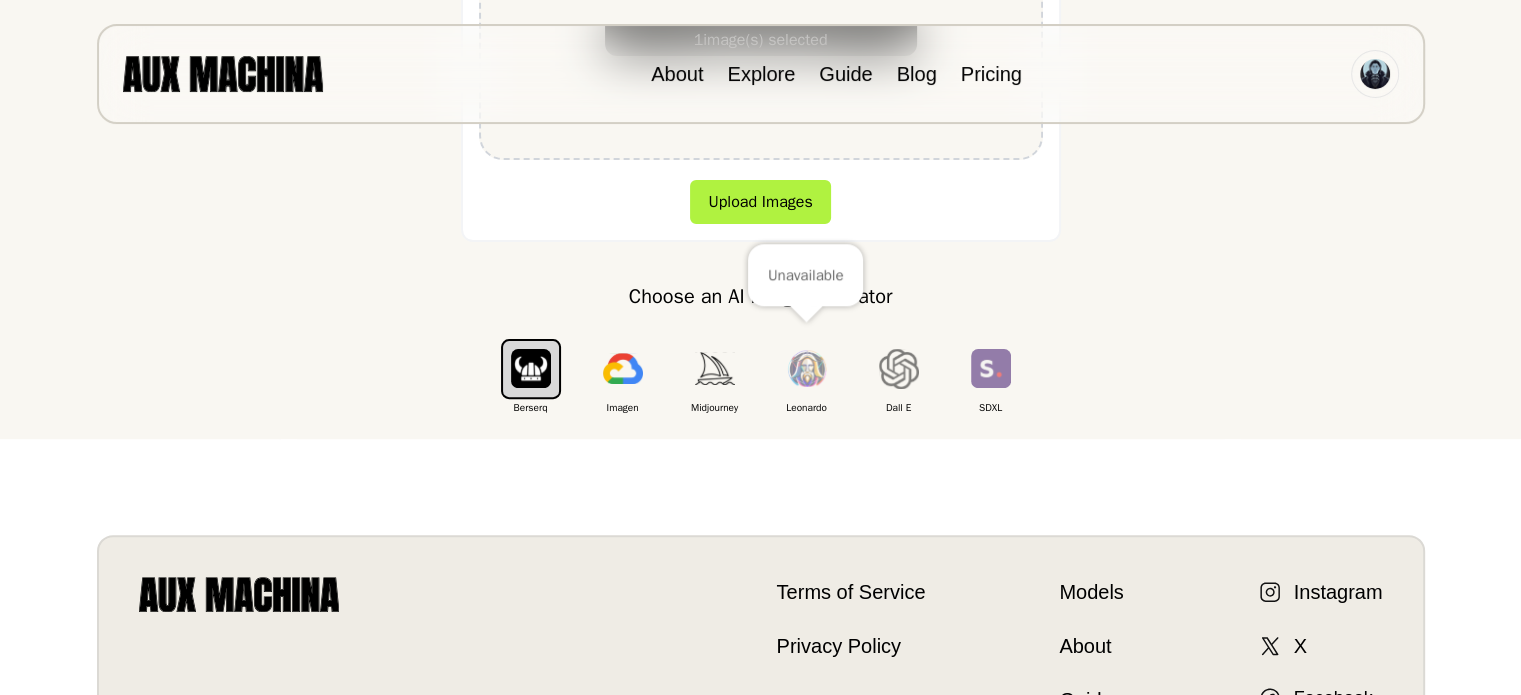 click at bounding box center [807, 368] 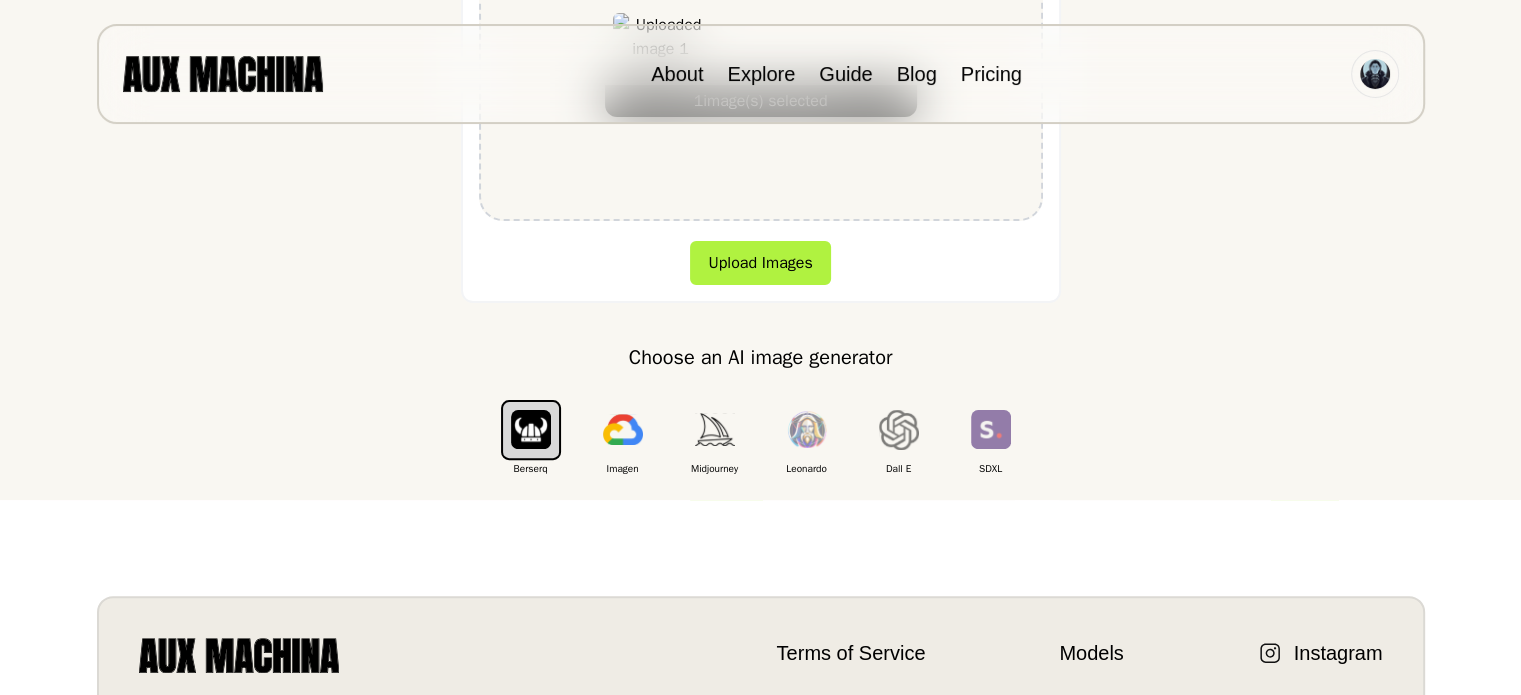 scroll, scrollTop: 600, scrollLeft: 0, axis: vertical 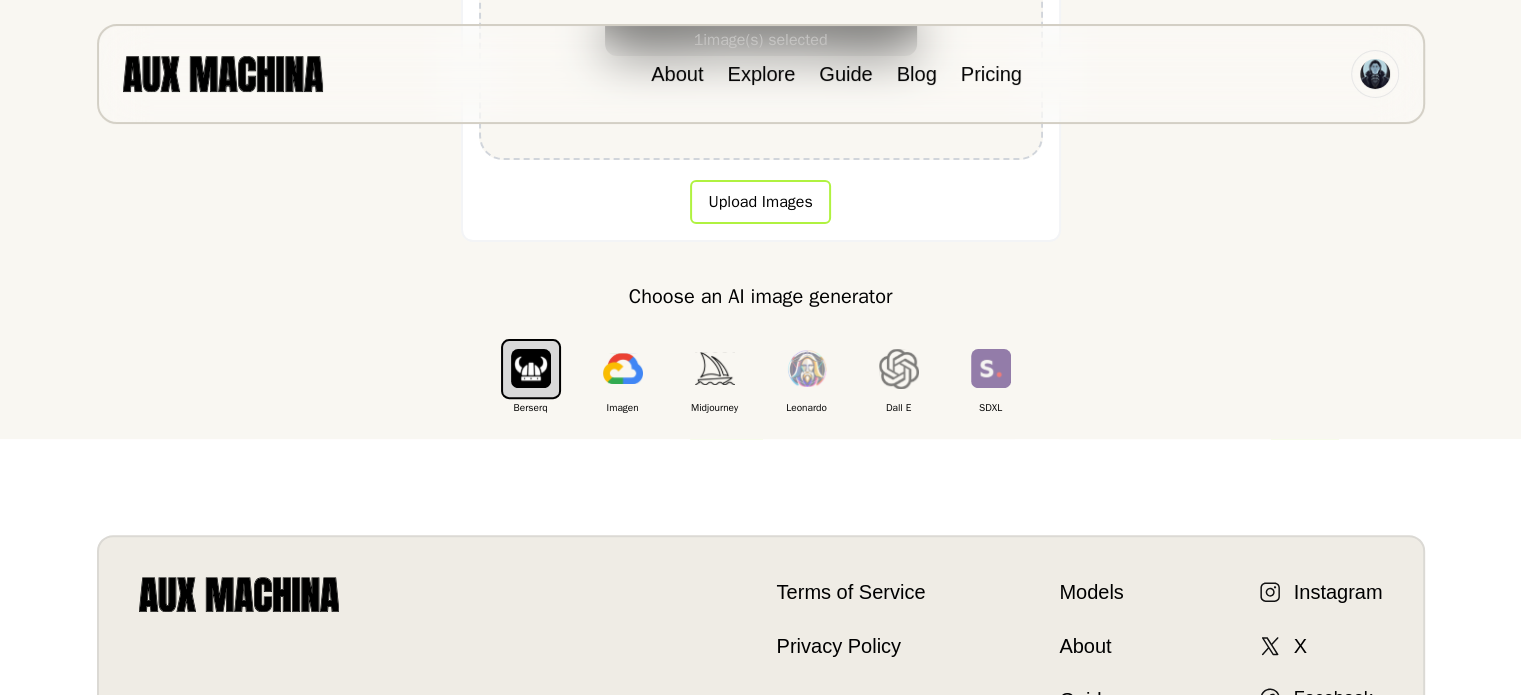 click on "Upload Images" at bounding box center [760, 202] 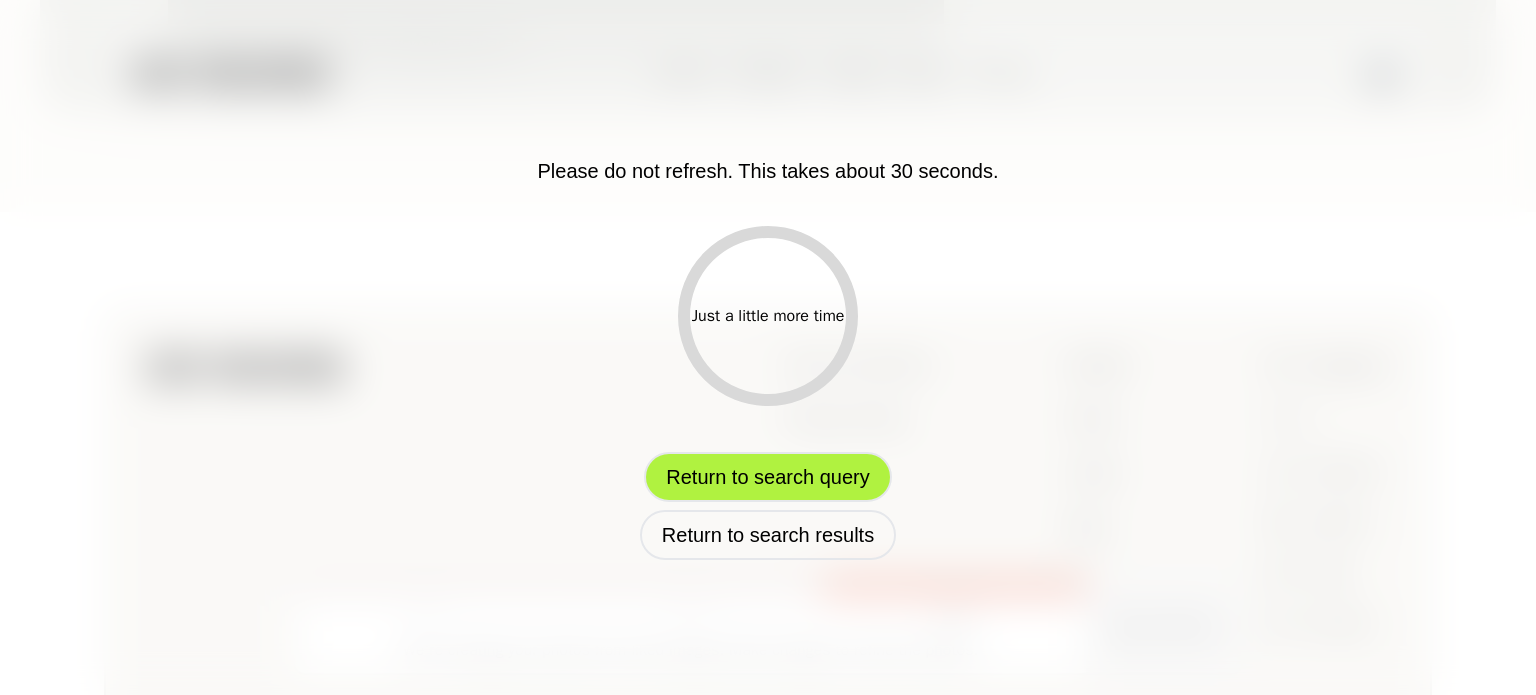 click on "Return to search query" at bounding box center [767, 477] 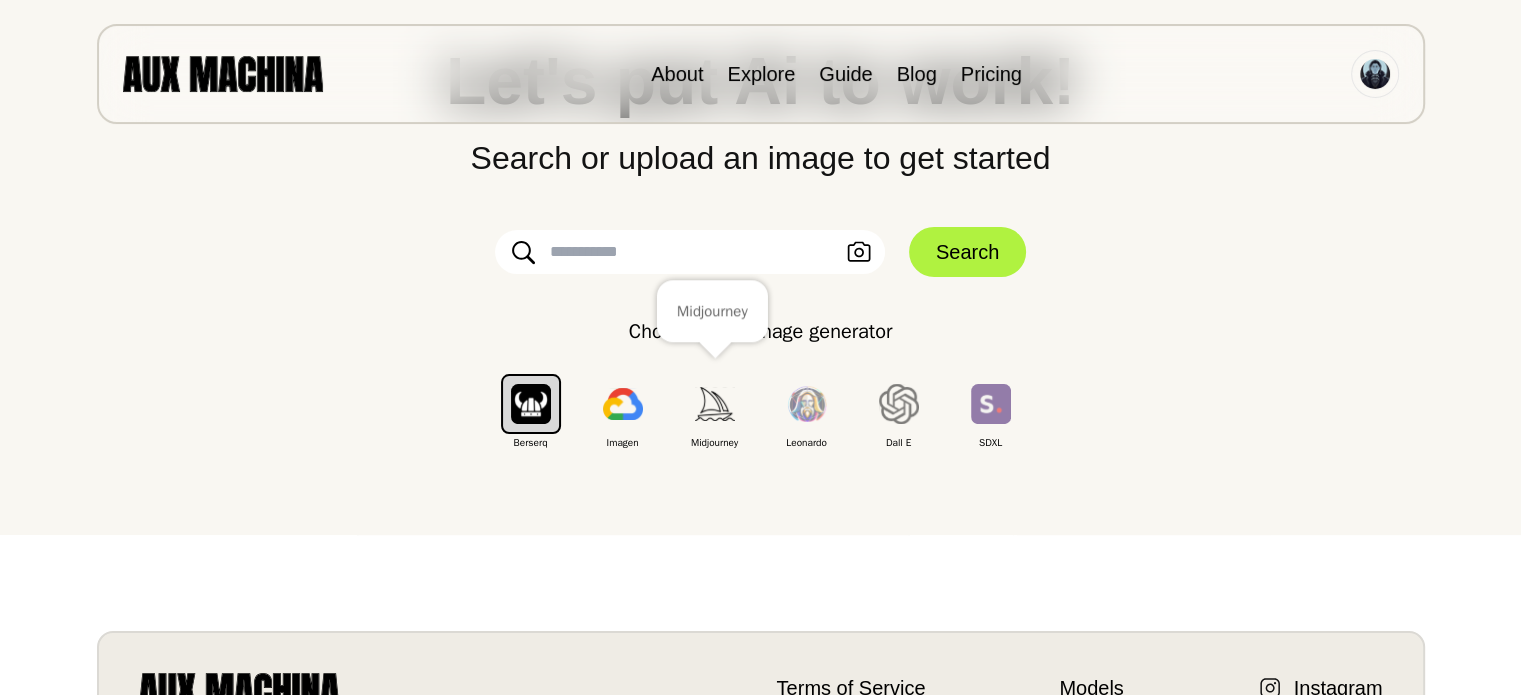 scroll, scrollTop: 300, scrollLeft: 0, axis: vertical 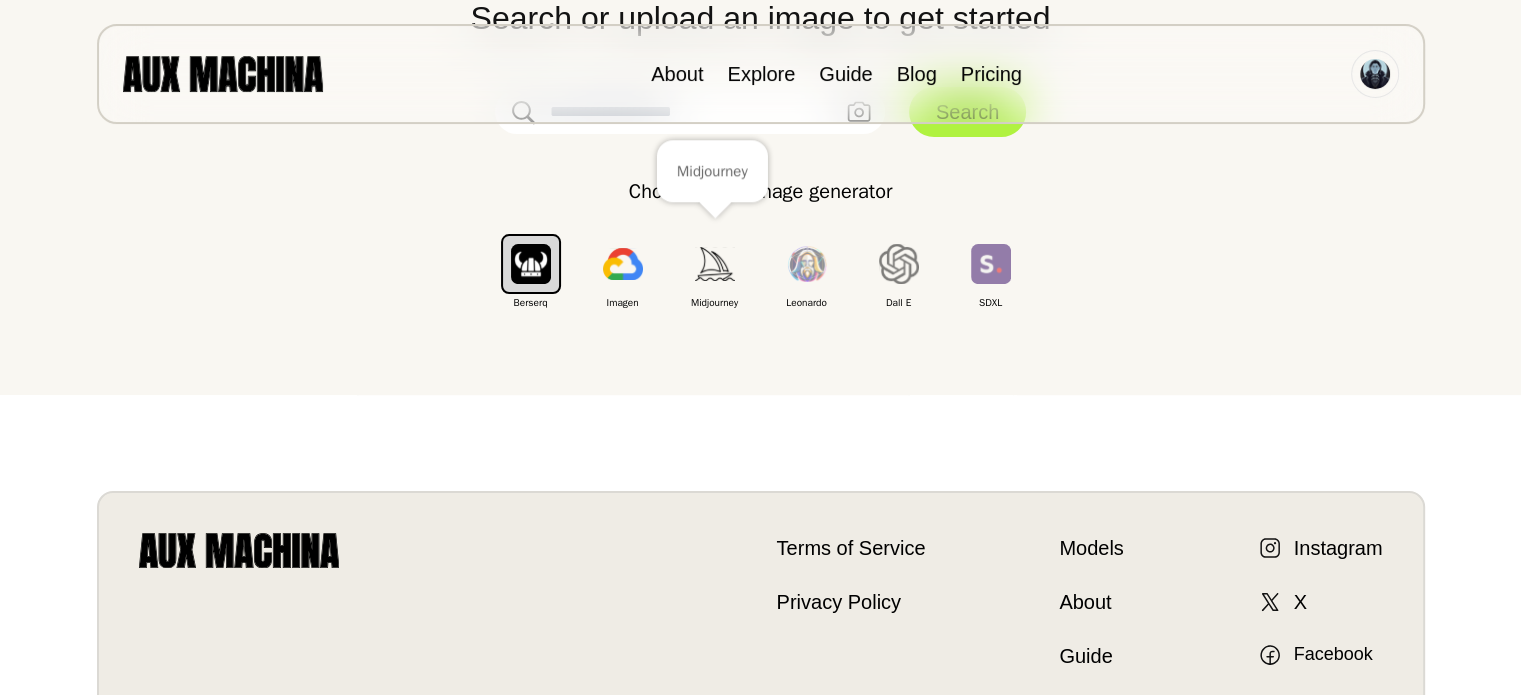 click at bounding box center [715, 263] 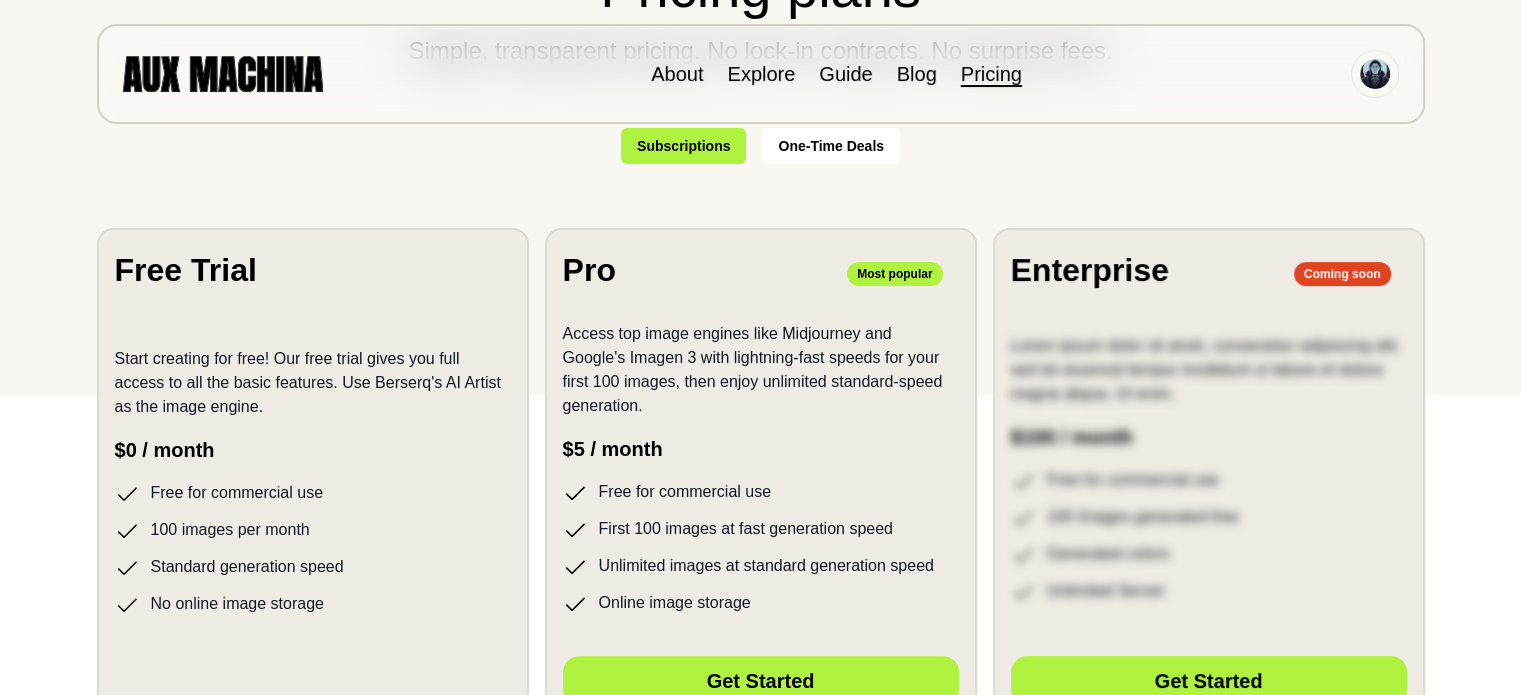 scroll, scrollTop: 0, scrollLeft: 0, axis: both 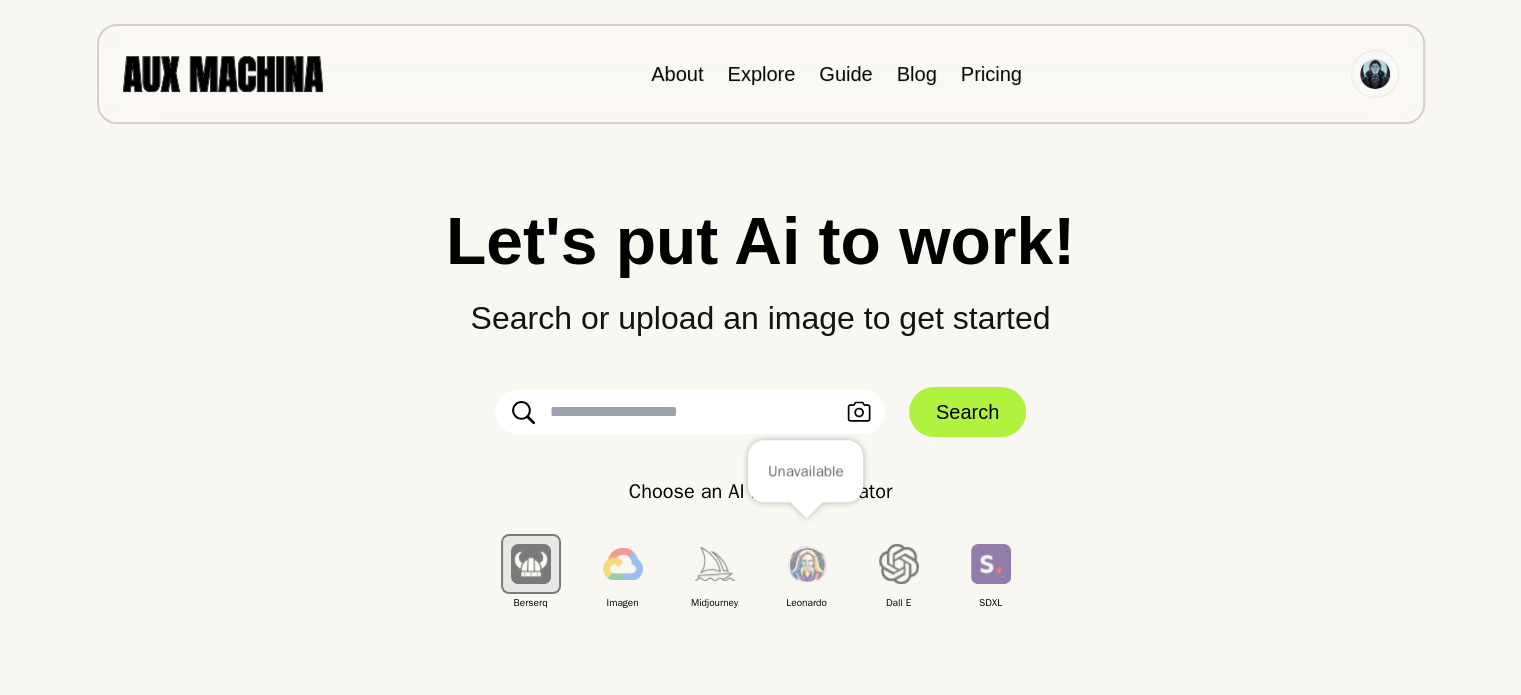 click at bounding box center (807, 564) 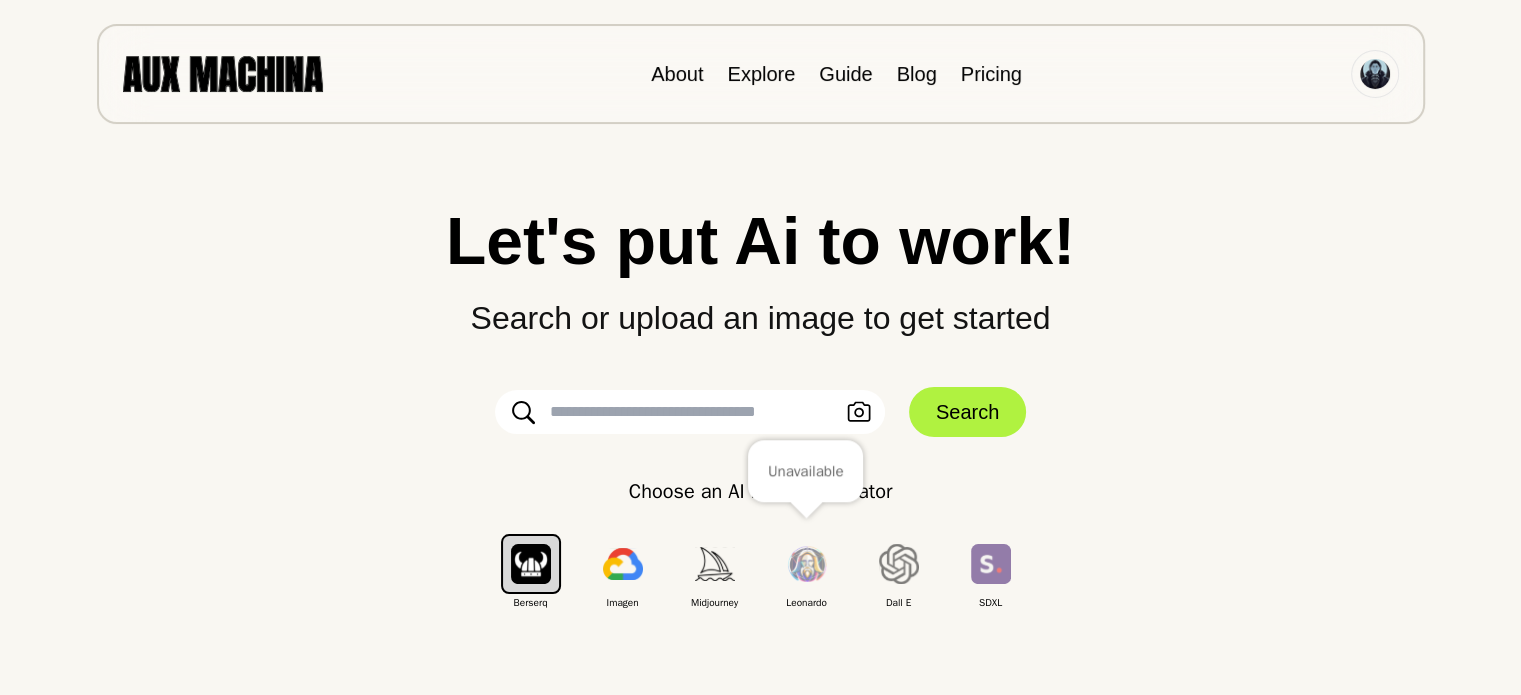 click at bounding box center (807, 564) 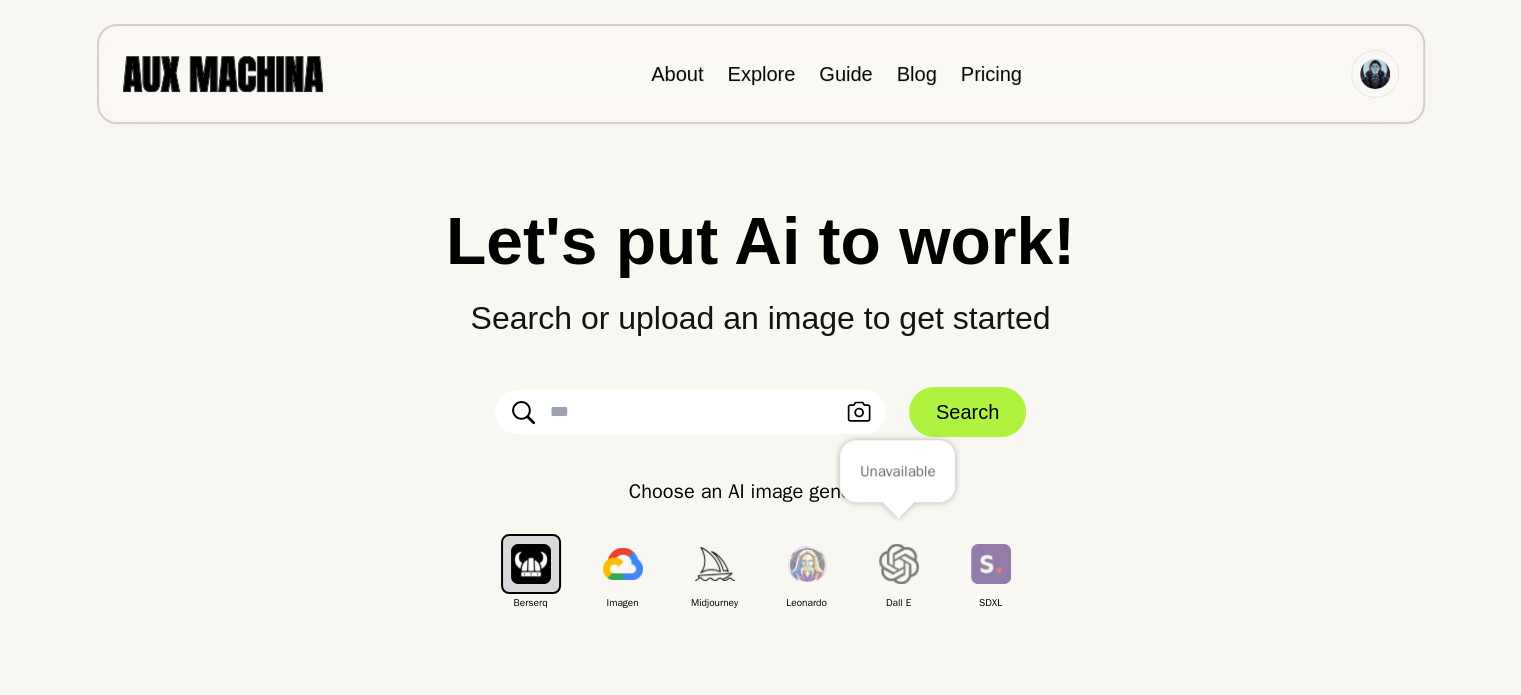 click at bounding box center (899, 564) 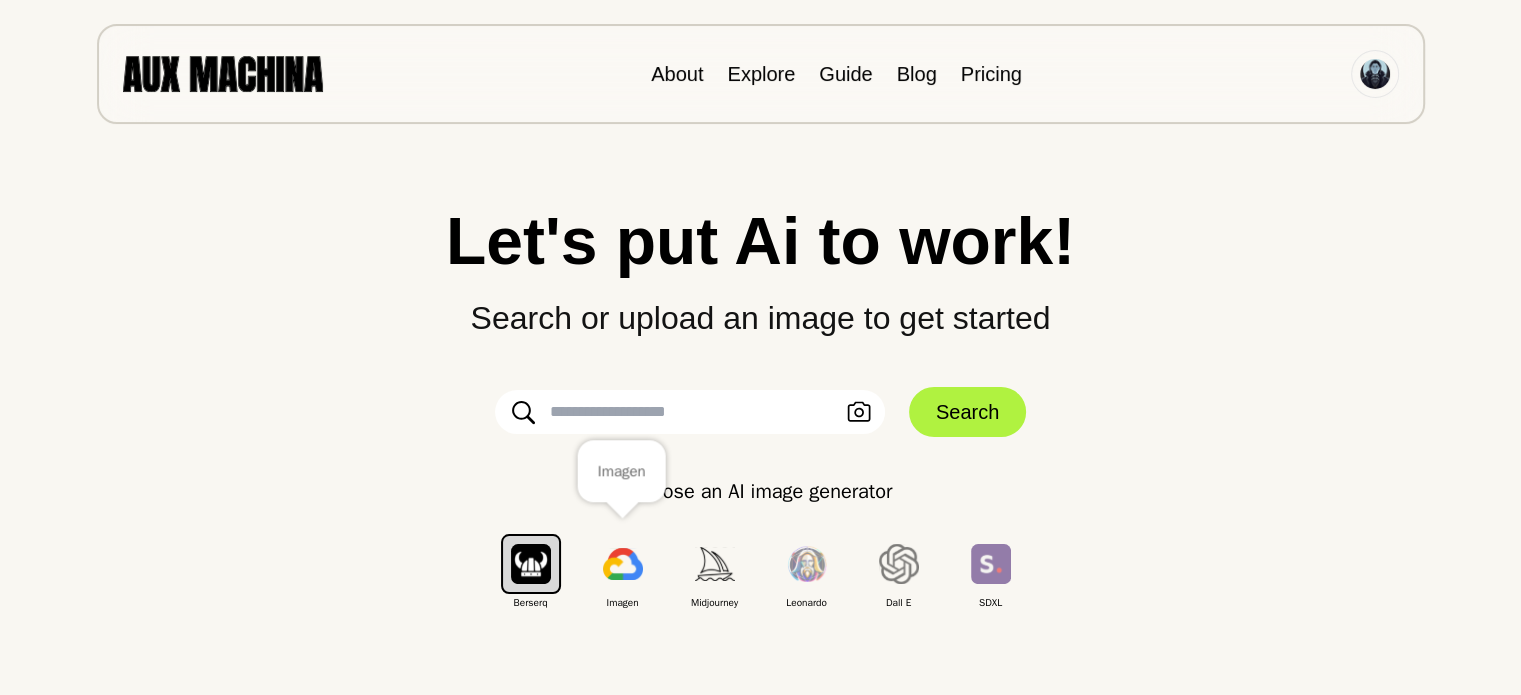 click at bounding box center (623, 564) 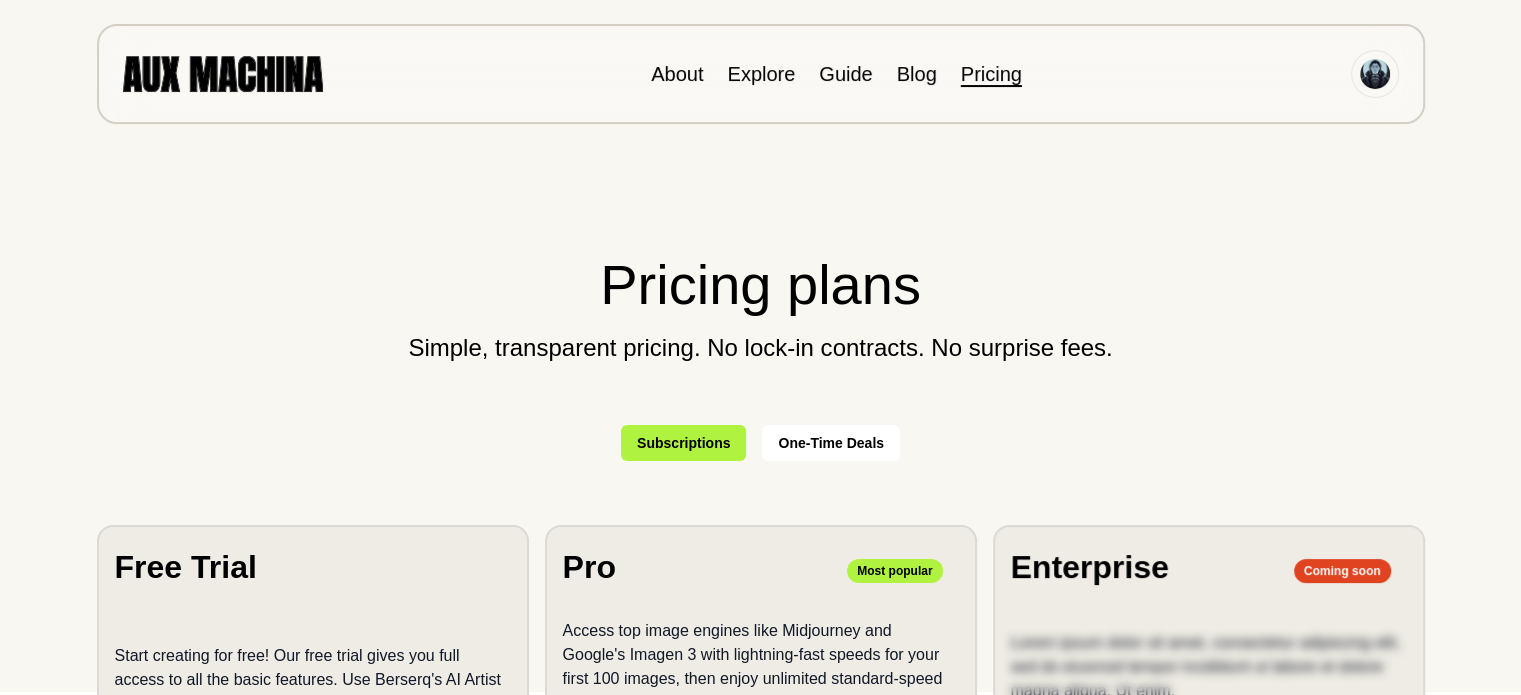 scroll, scrollTop: 0, scrollLeft: 0, axis: both 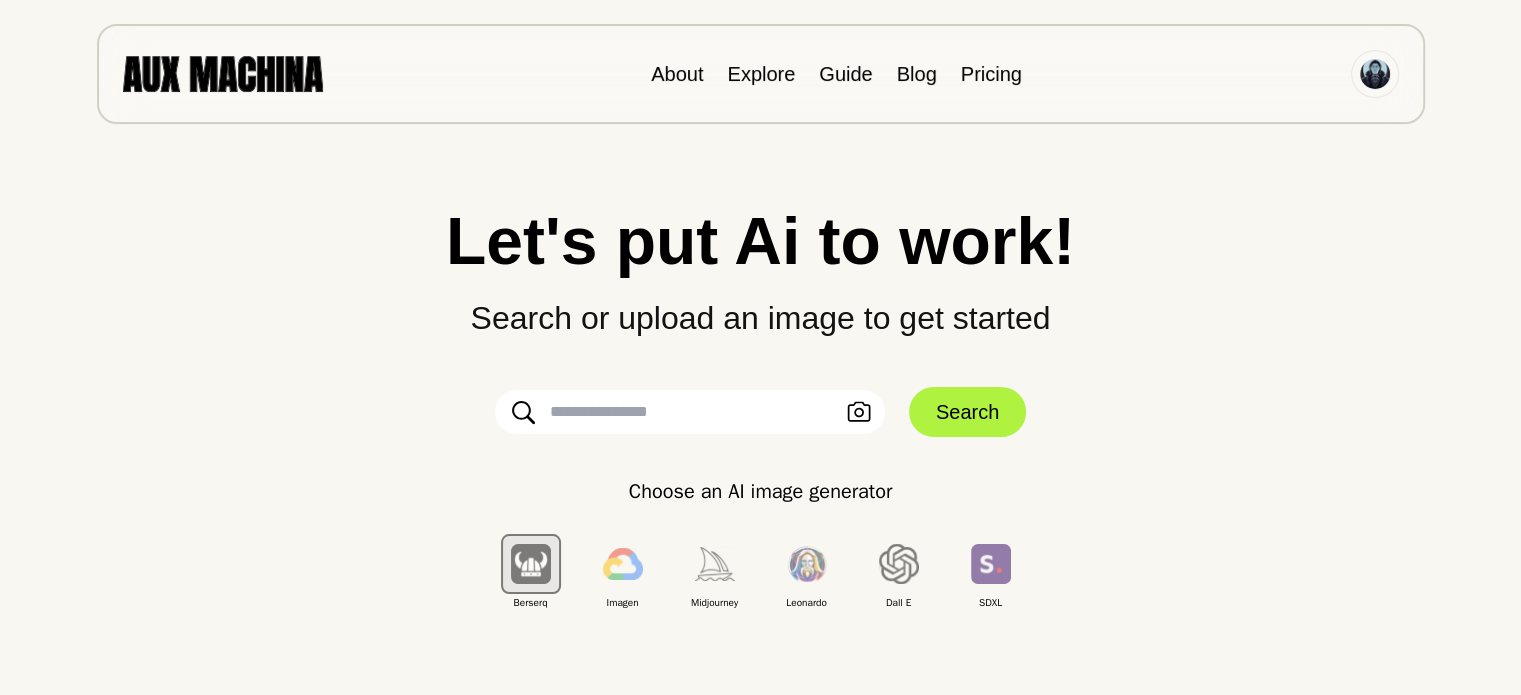 click at bounding box center (690, 412) 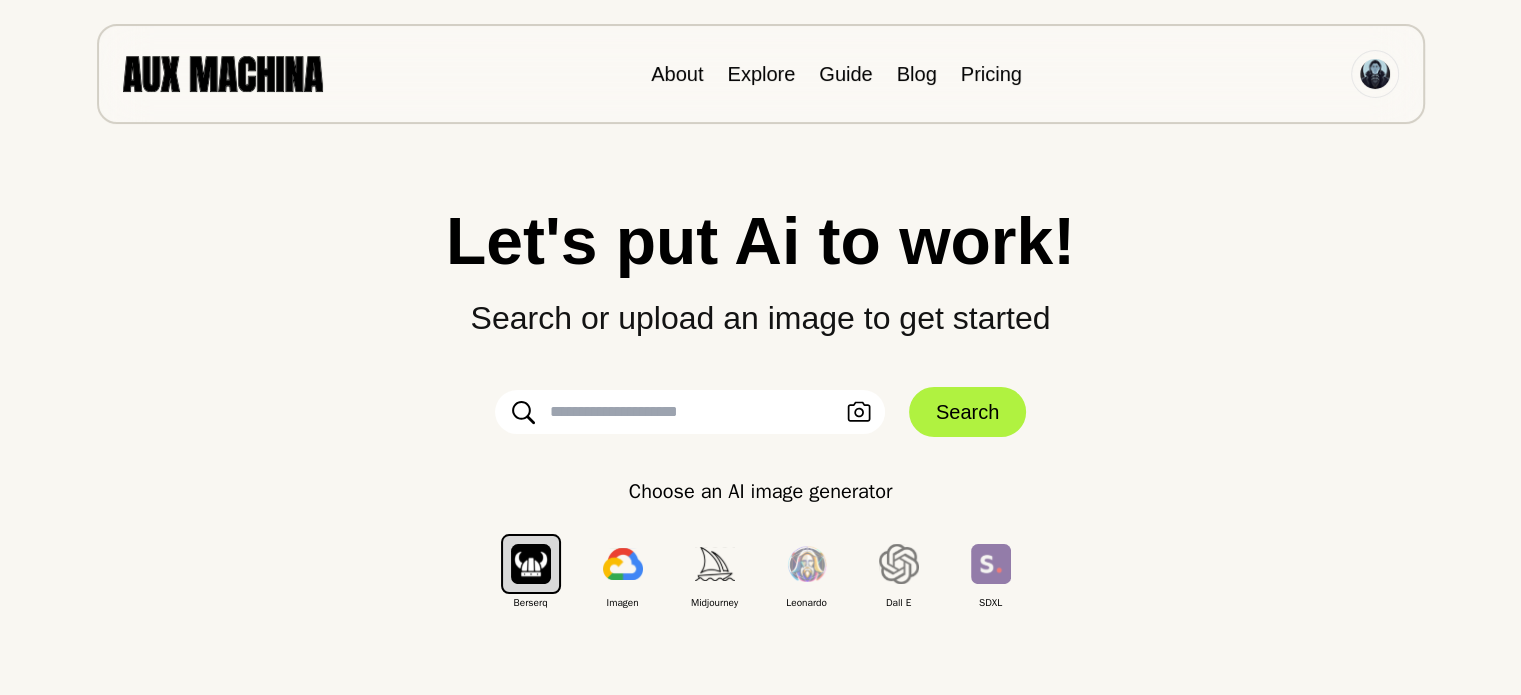 click on "Let's put Ai to work! Search or upload an image to get started Upload an Image Search Choose an AI image generator Berserq Imagen Midjourney Leonardo Dall E SDXL" at bounding box center [760, 409] 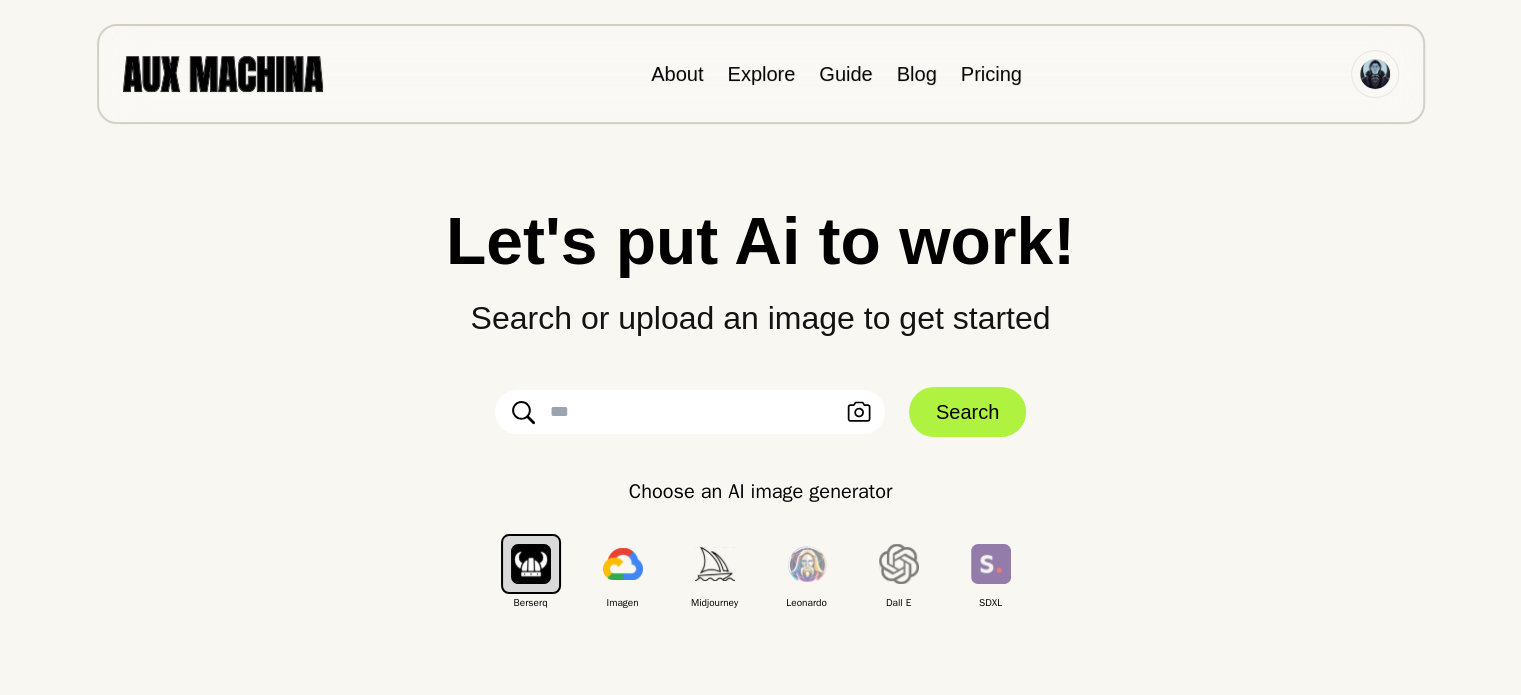click at bounding box center (690, 412) 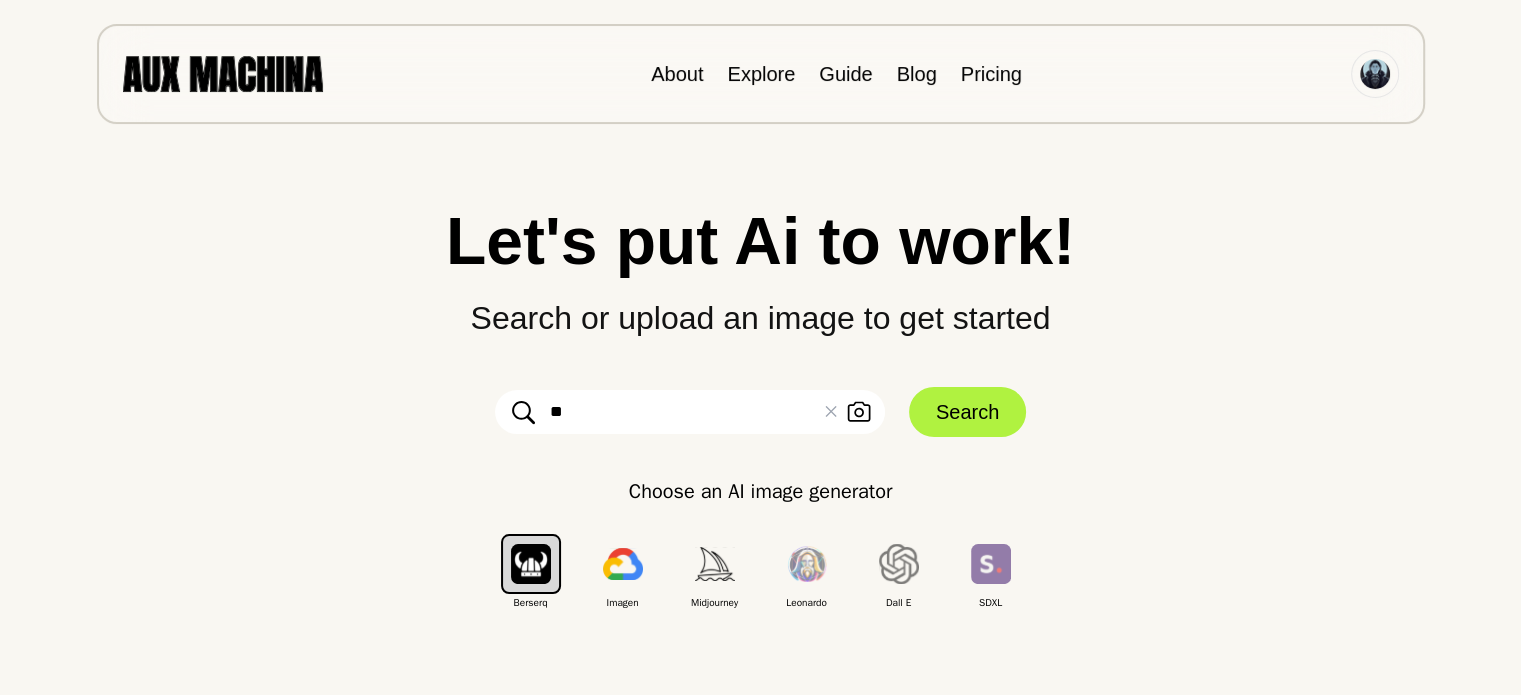 type on "*" 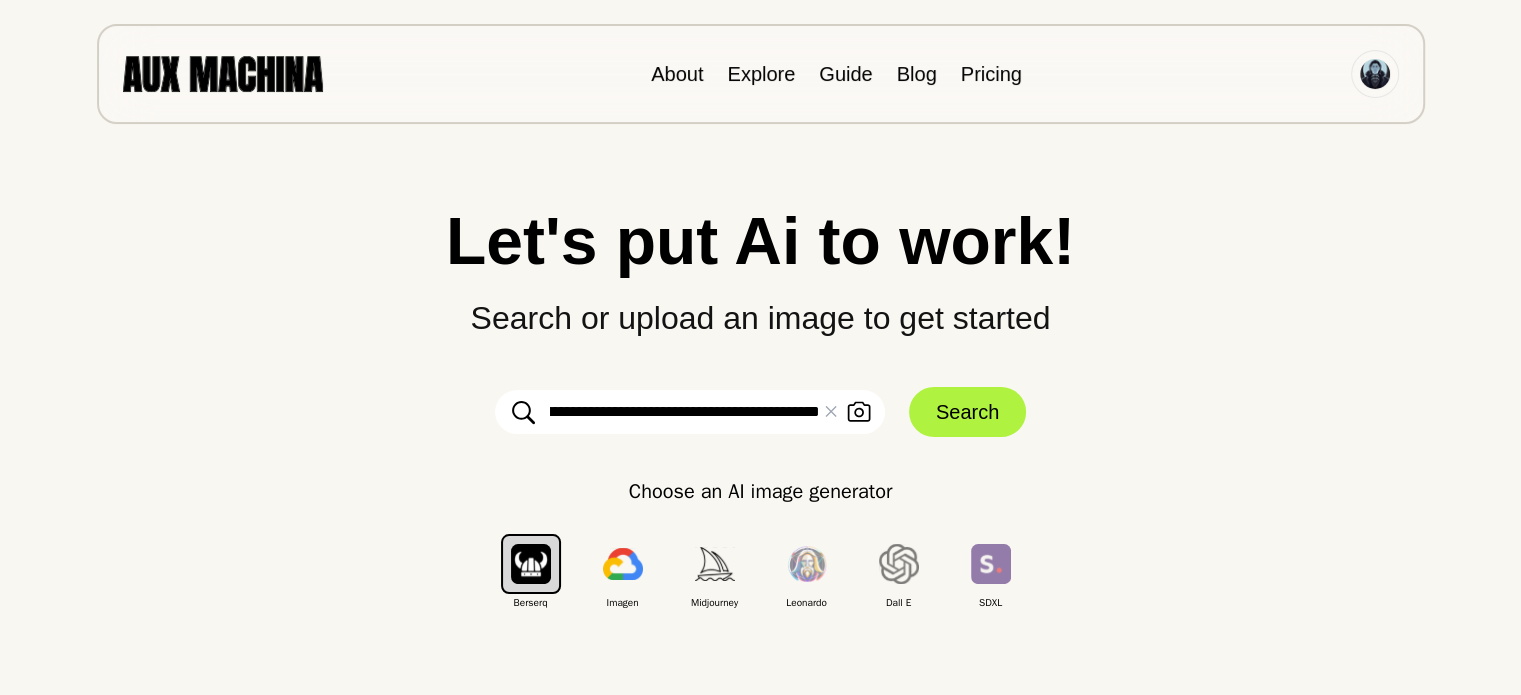 scroll, scrollTop: 0, scrollLeft: 460, axis: horizontal 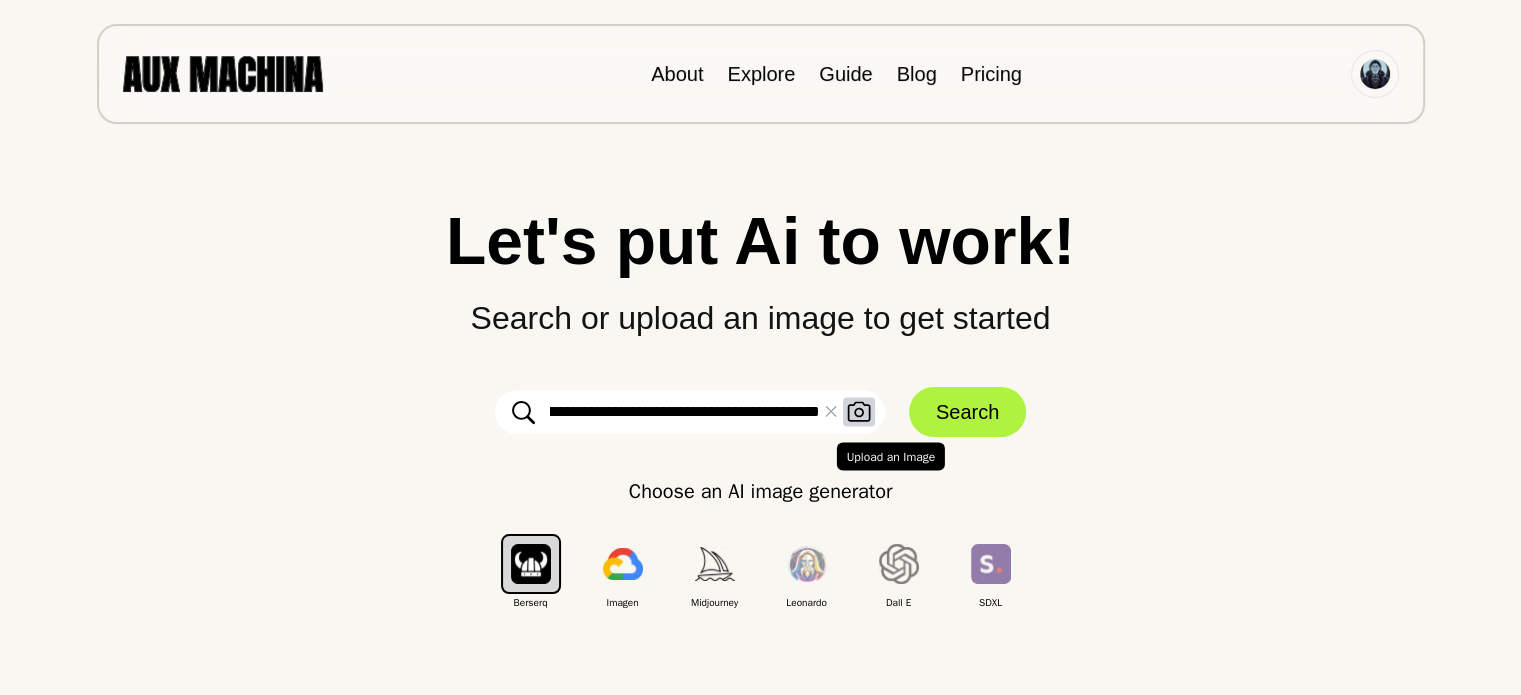 type on "**********" 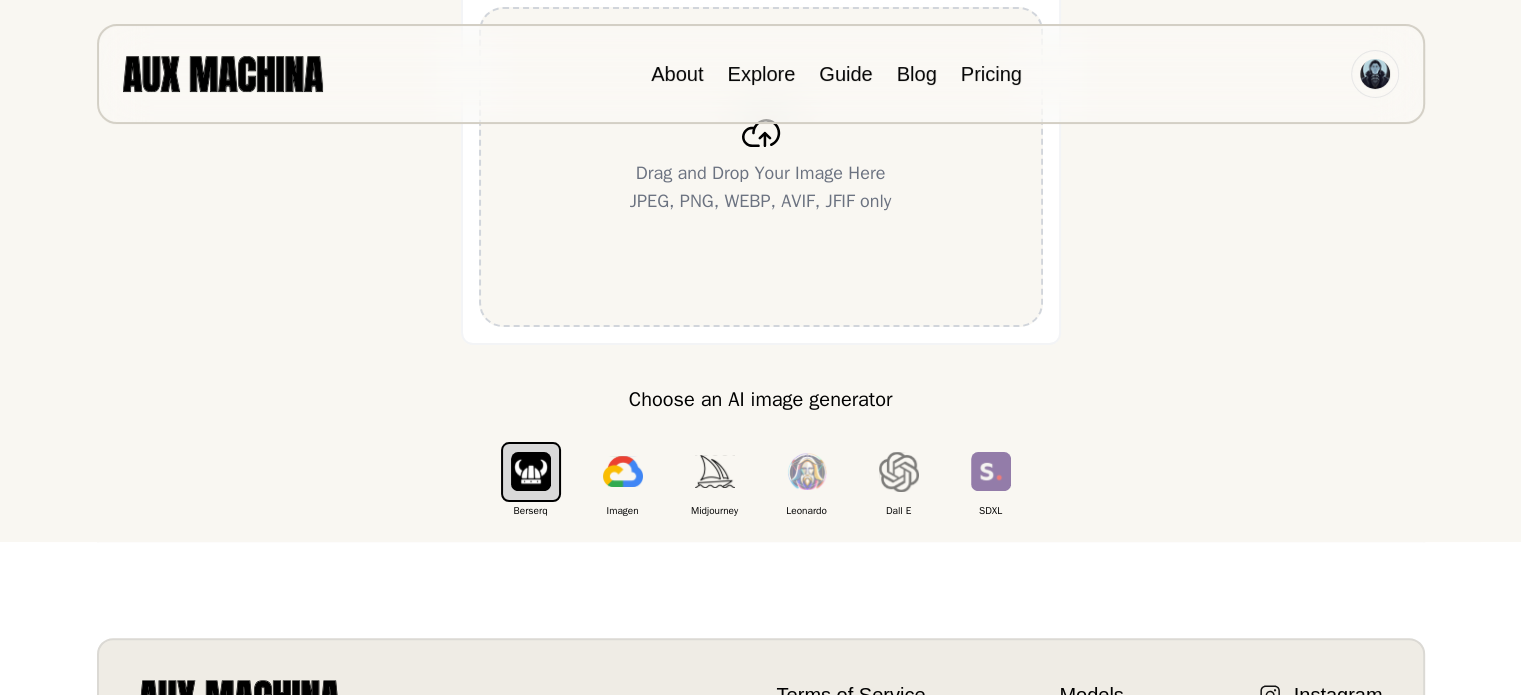 scroll, scrollTop: 200, scrollLeft: 0, axis: vertical 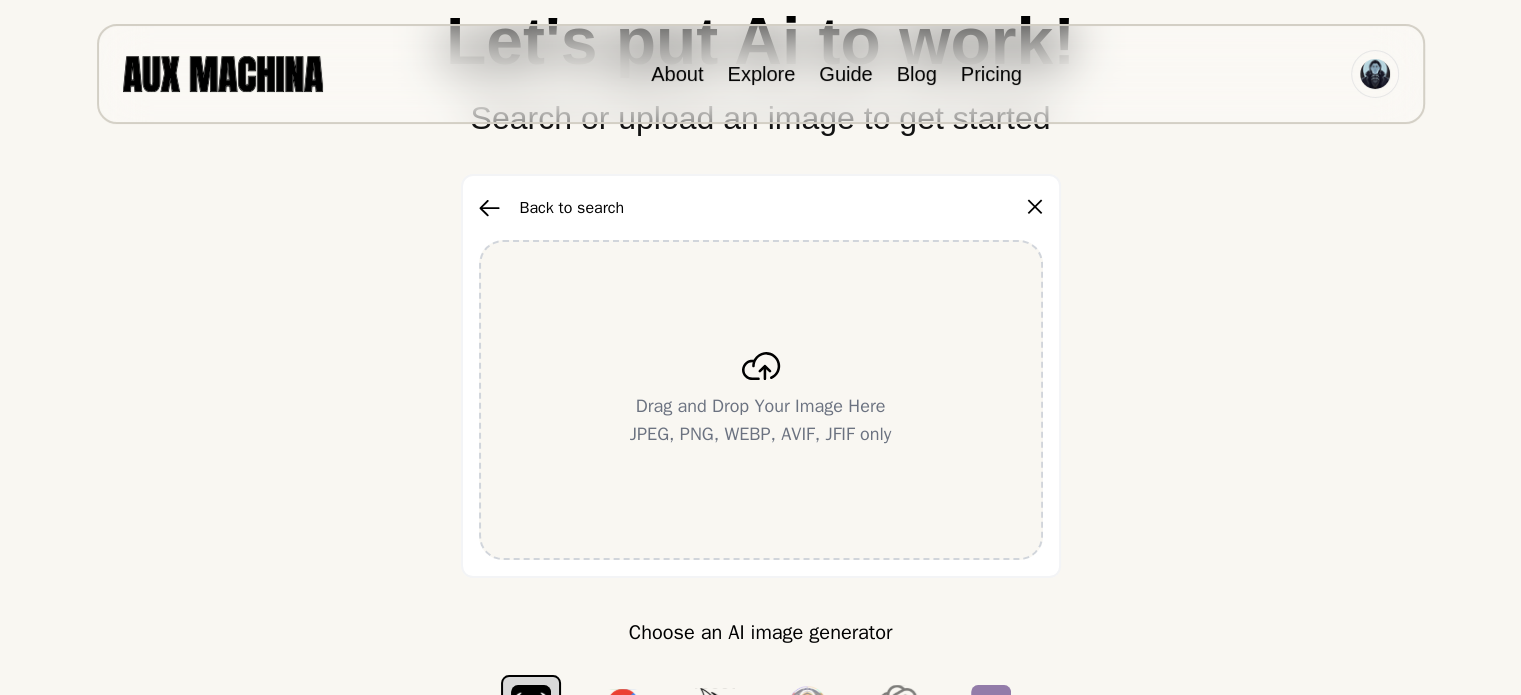 click on "Drag and Drop Your Image Here JPEG, PNG, WEBP, AVIF, JFIF only" at bounding box center (761, 400) 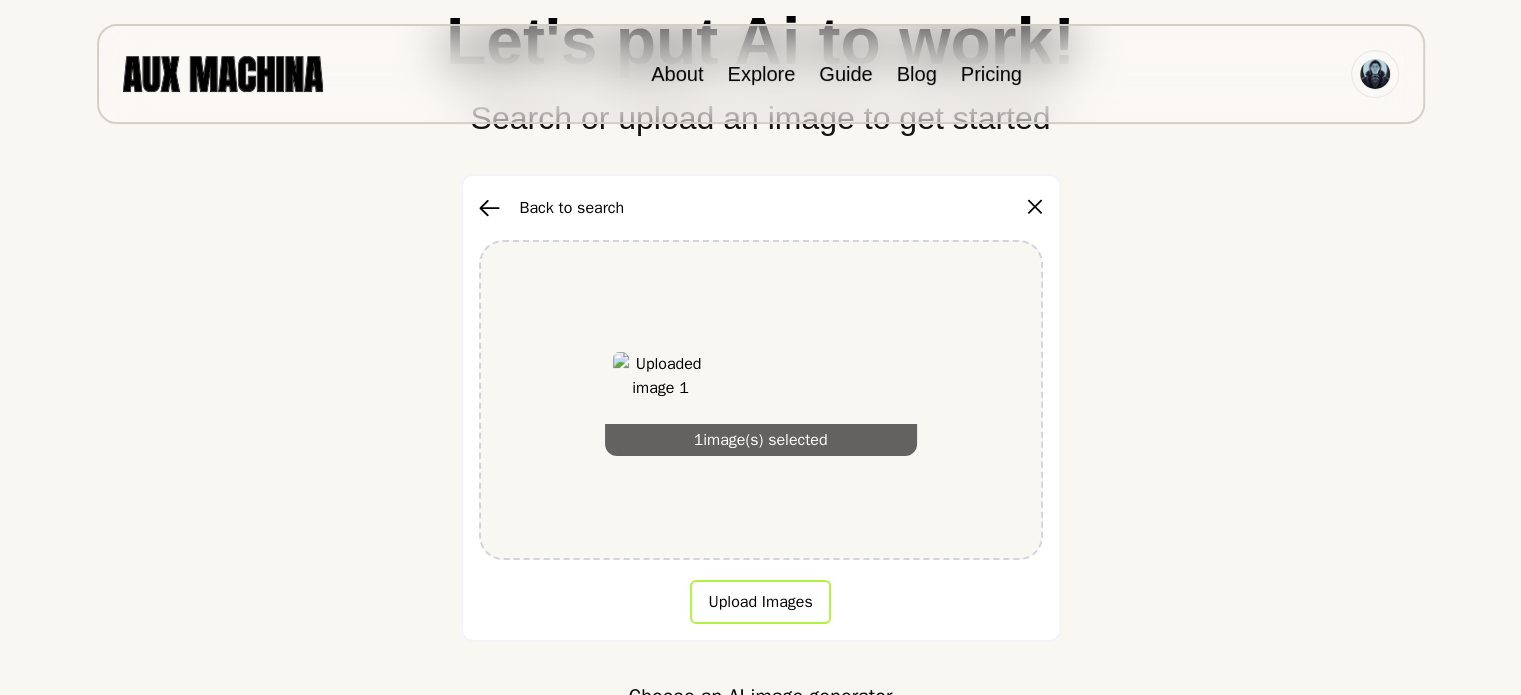 click on "Upload Images" at bounding box center [760, 602] 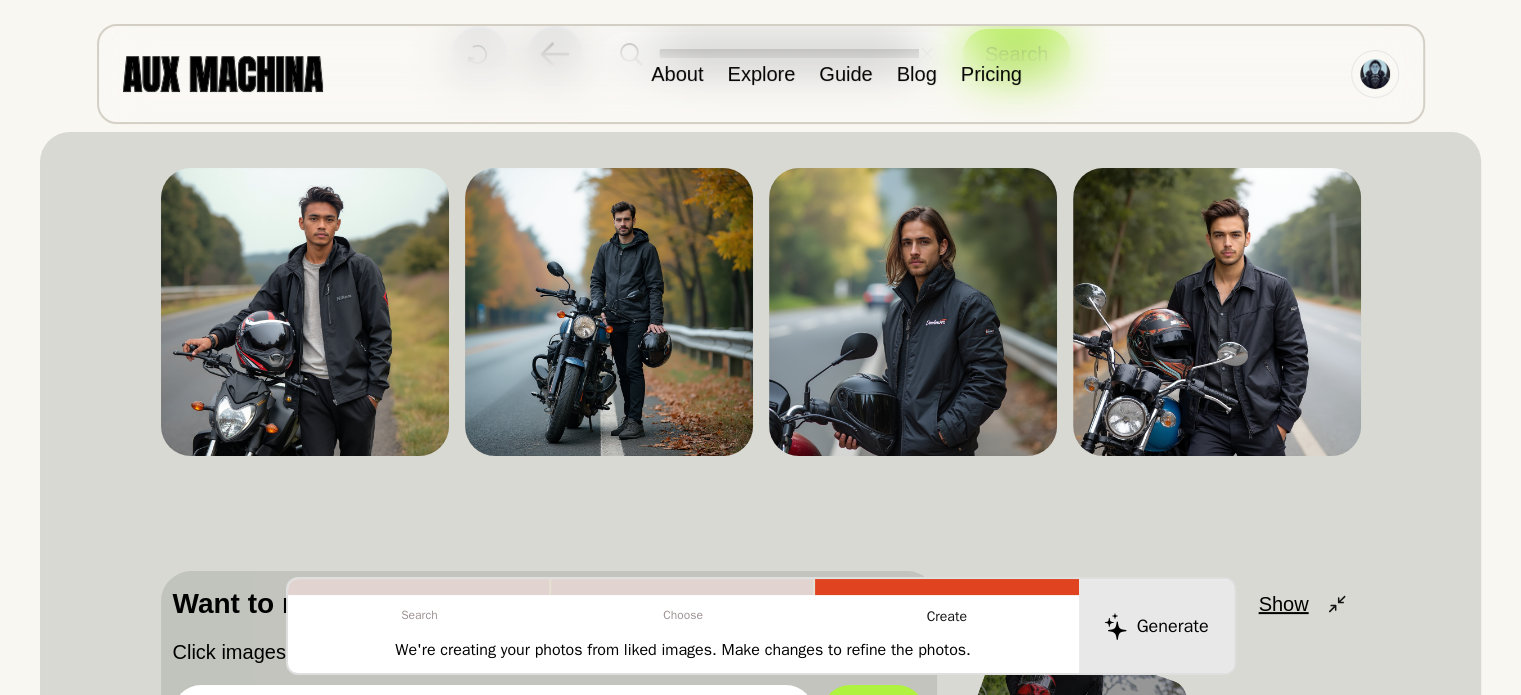 scroll, scrollTop: 500, scrollLeft: 0, axis: vertical 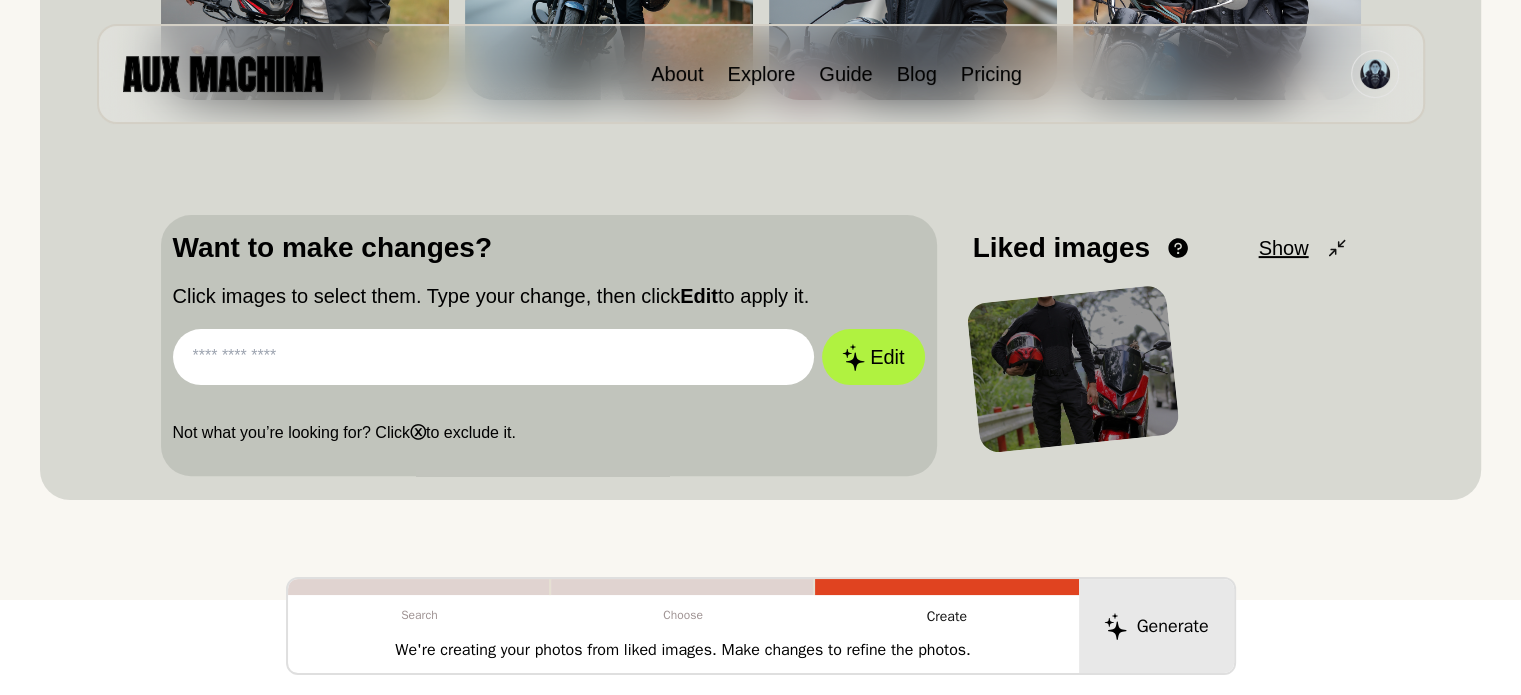 click at bounding box center (494, 357) 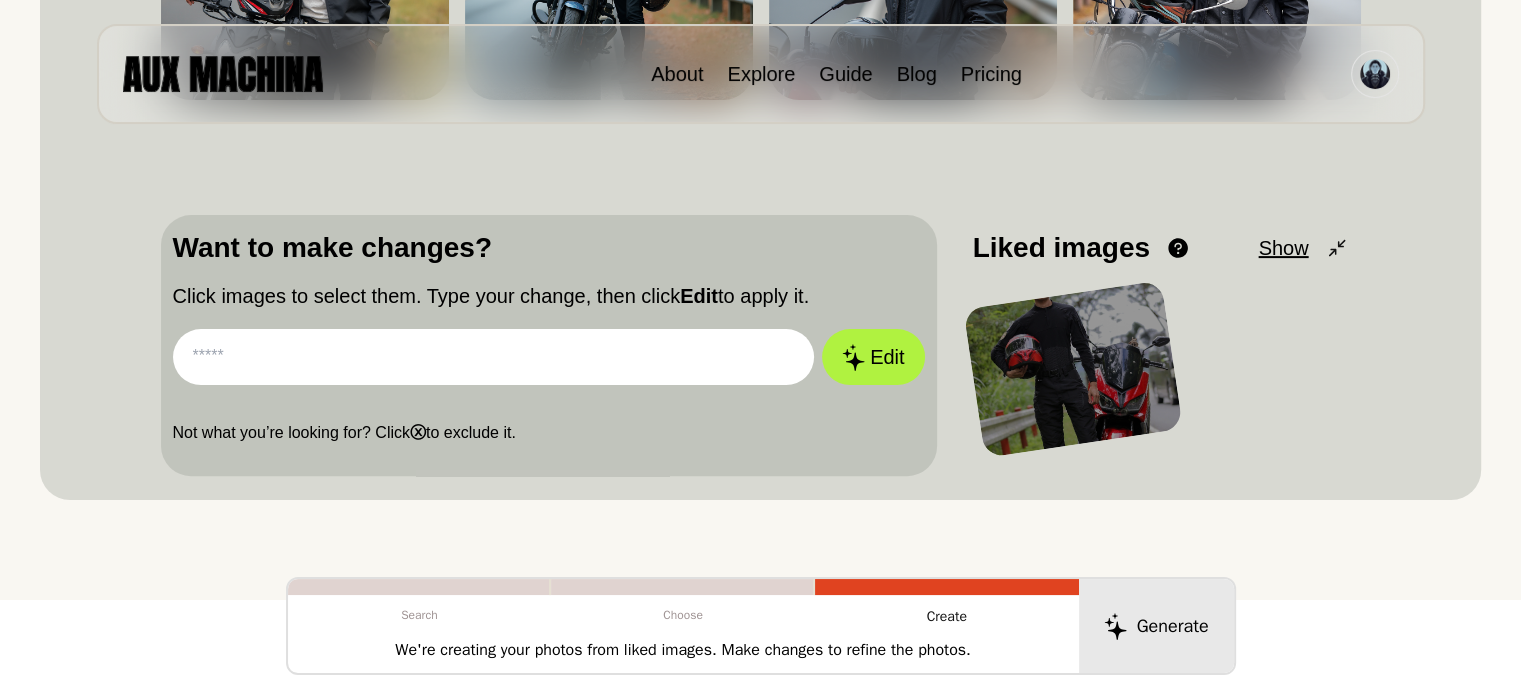 click at bounding box center [494, 357] 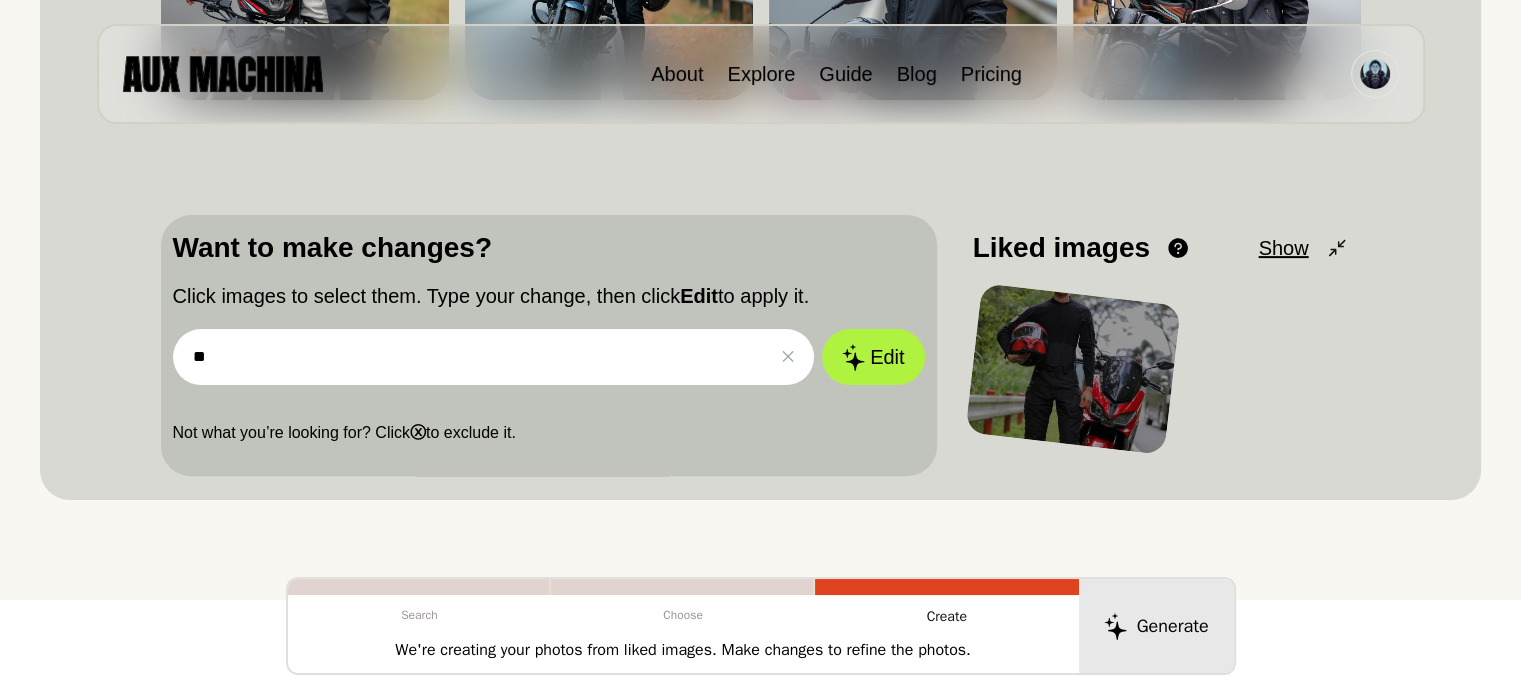 type on "*" 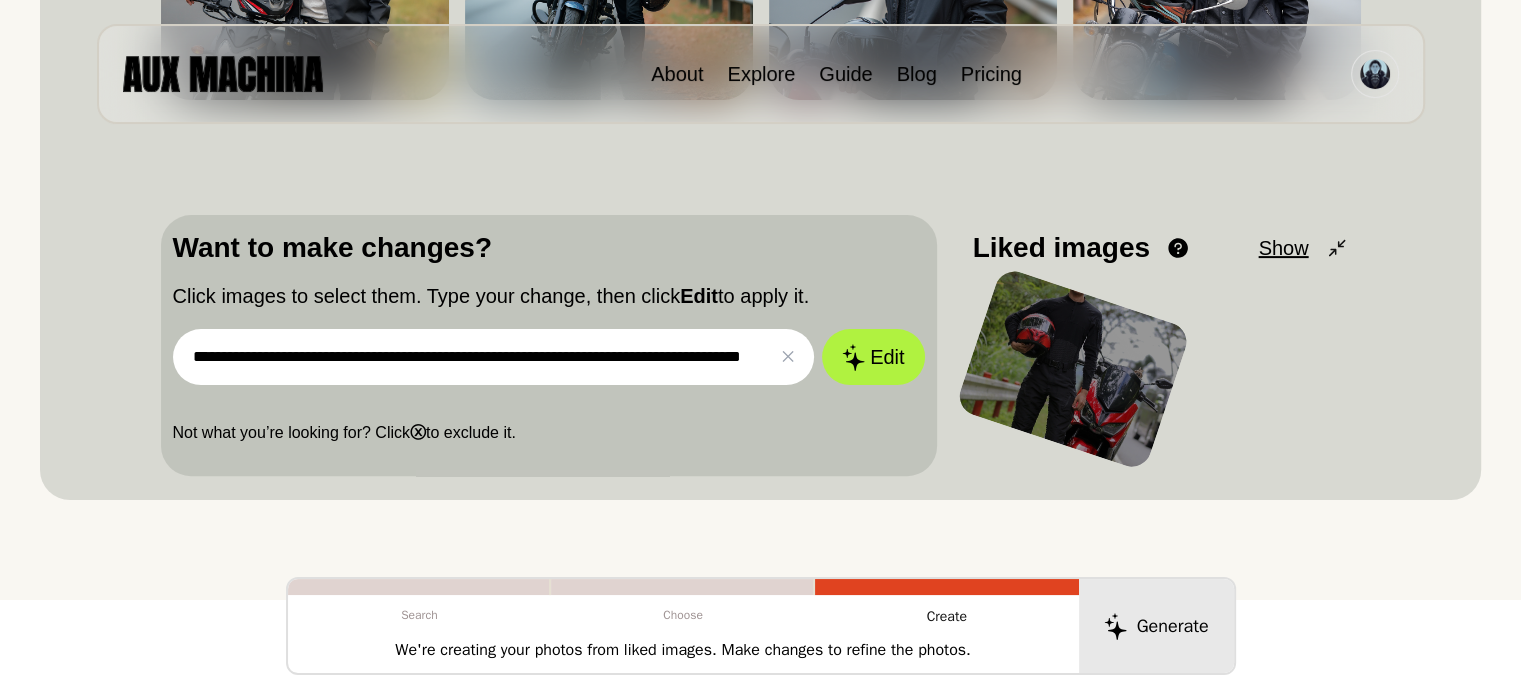 scroll, scrollTop: 0, scrollLeft: 113, axis: horizontal 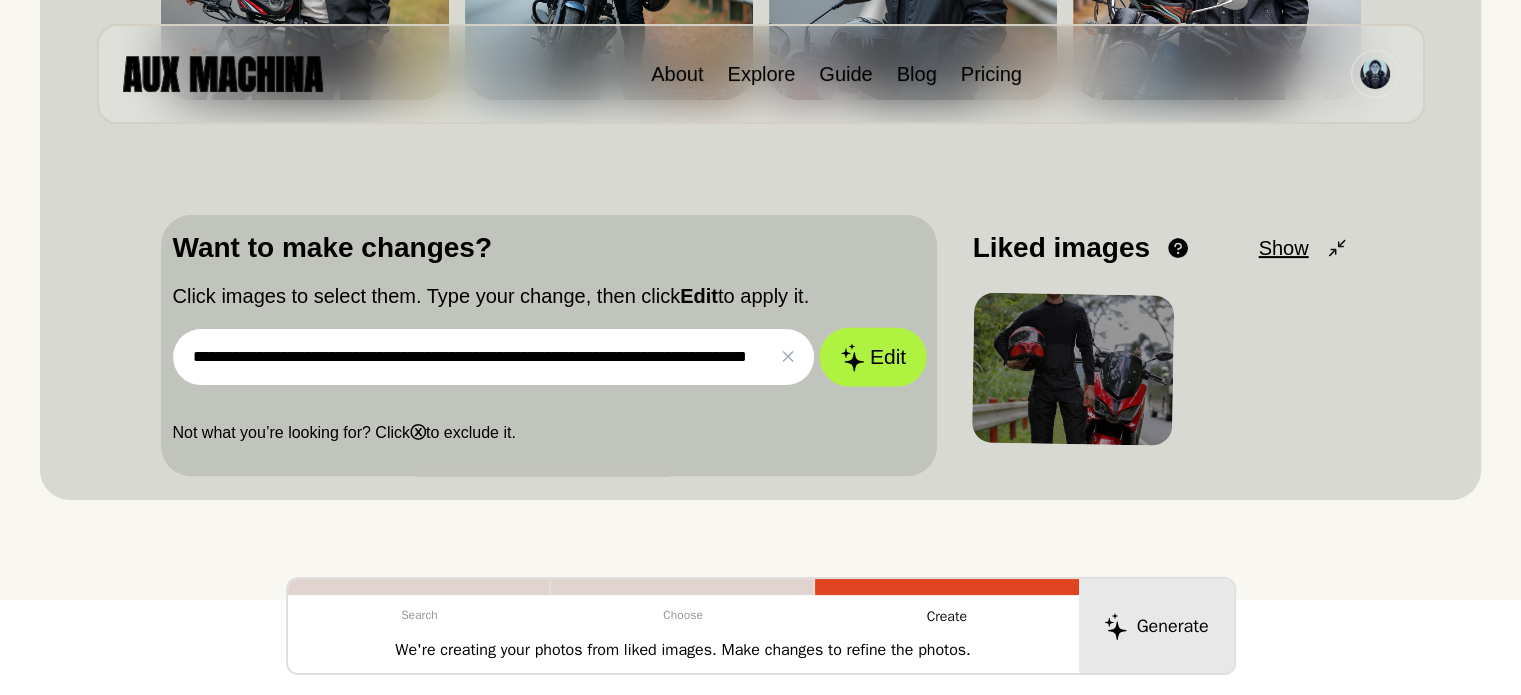 type on "**********" 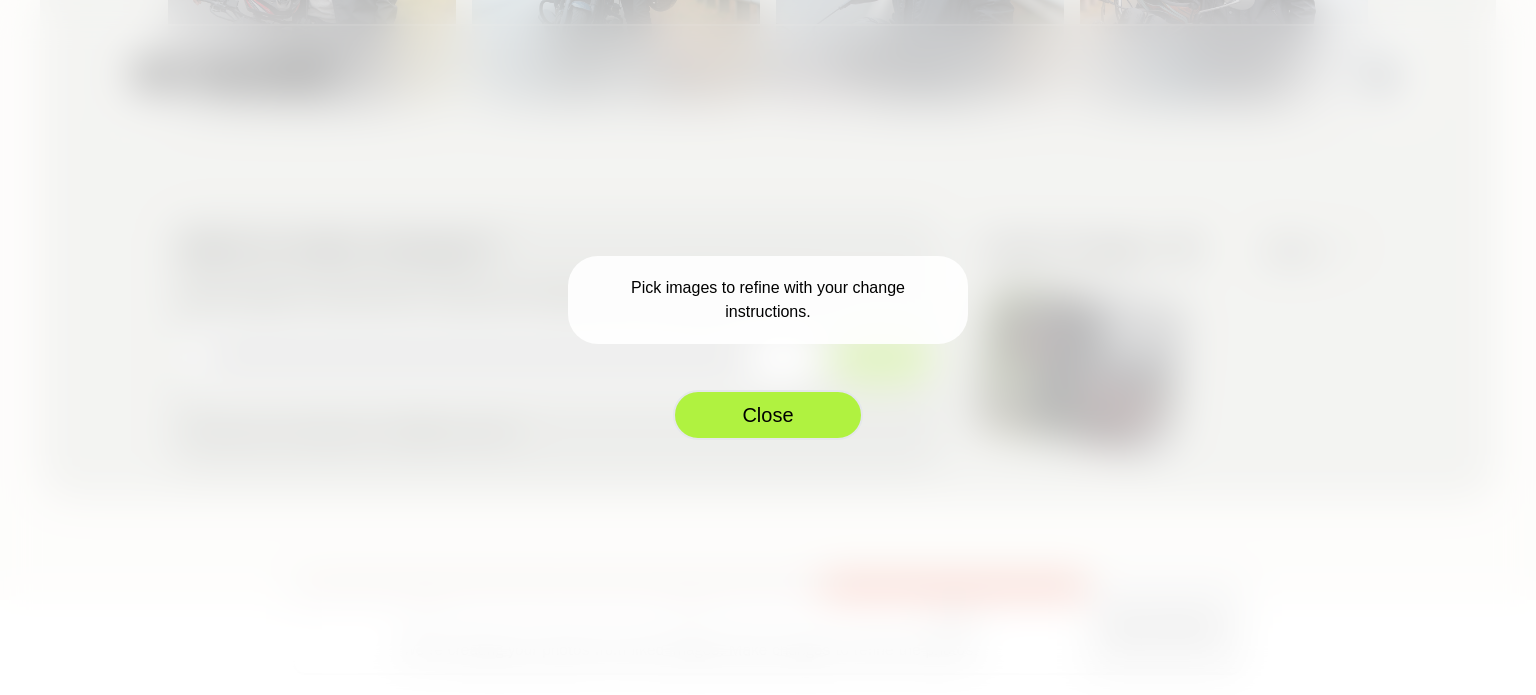 click on "Close" at bounding box center (768, 415) 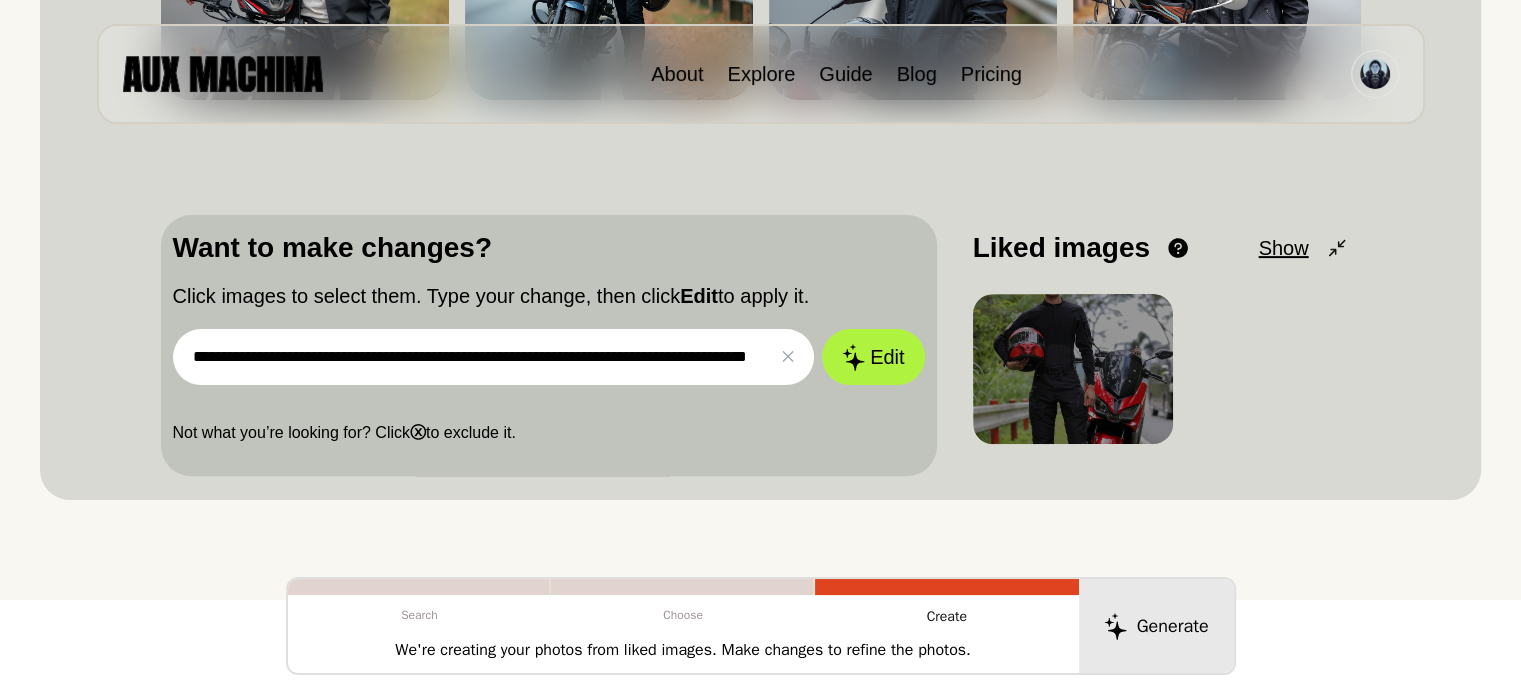 click at bounding box center (1072, 369) 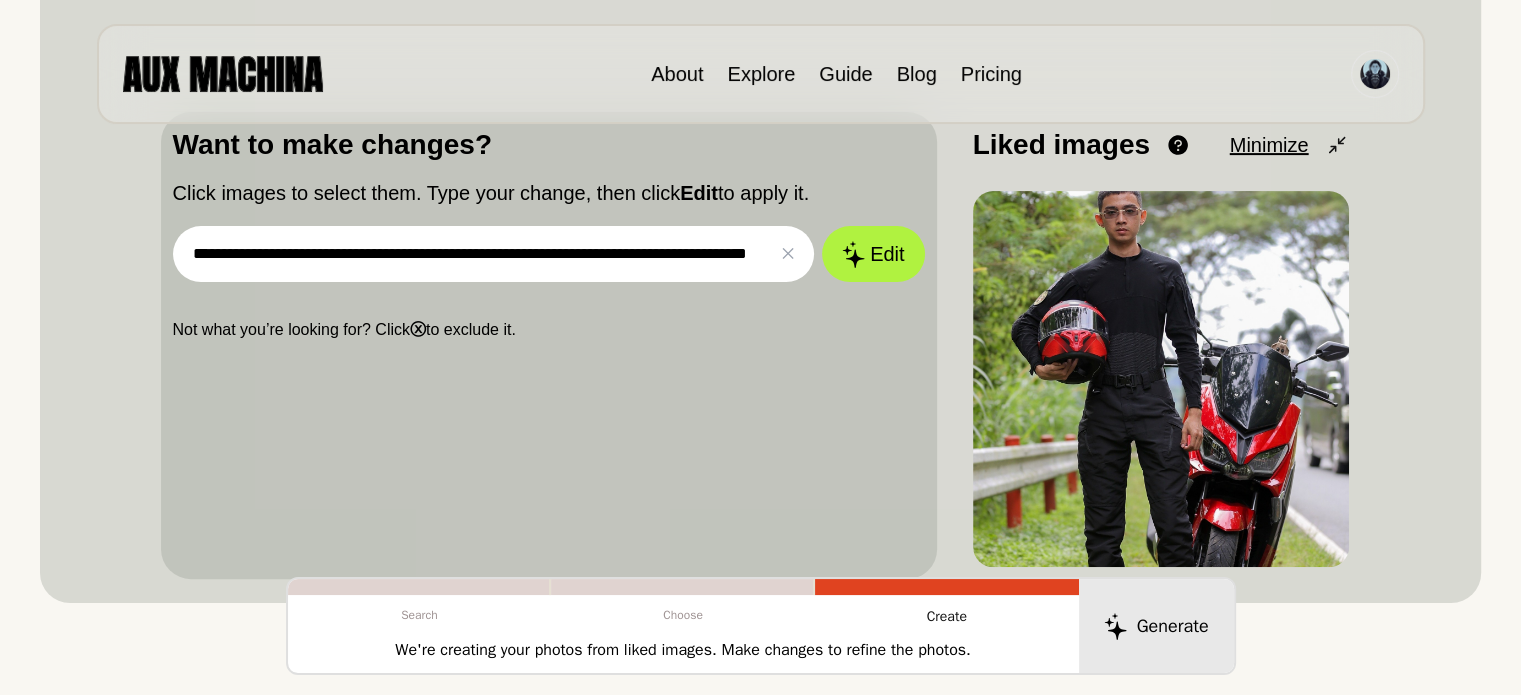 scroll, scrollTop: 600, scrollLeft: 0, axis: vertical 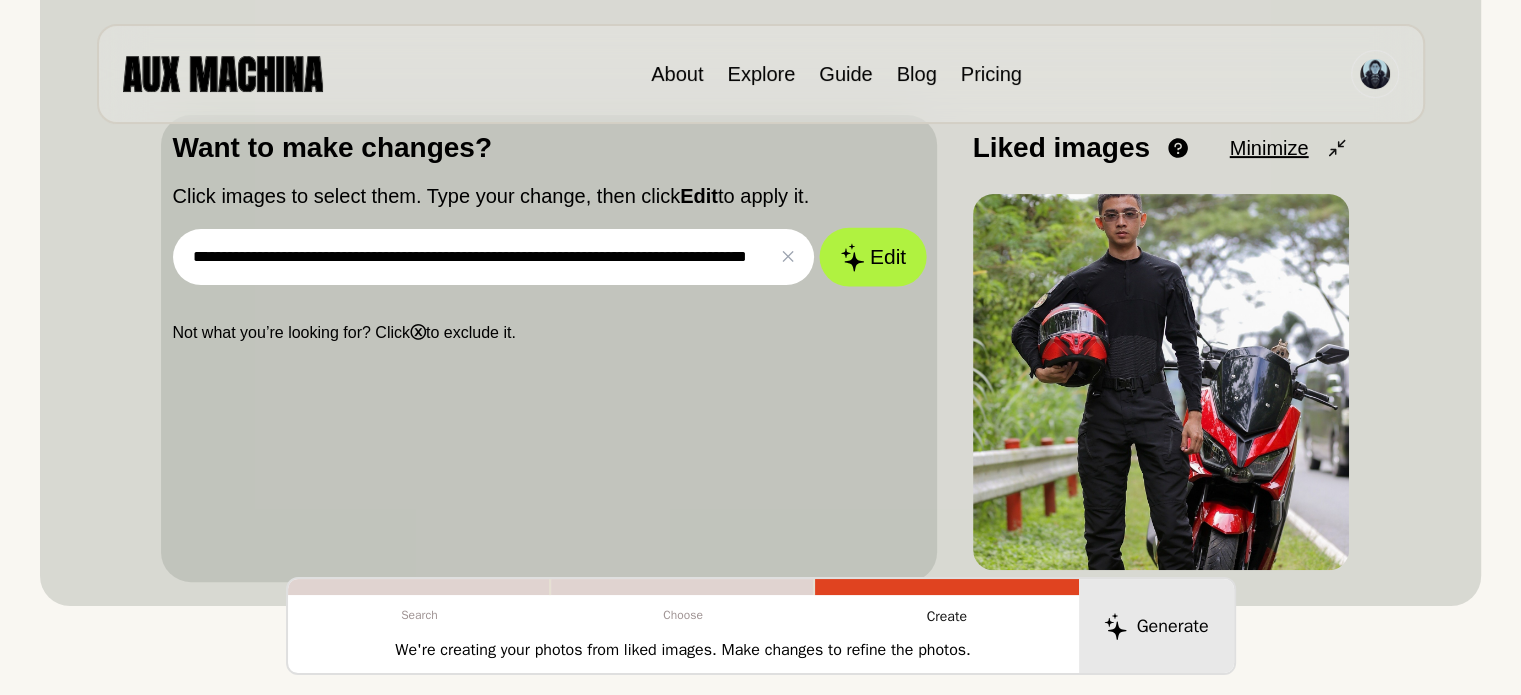 click on "Edit" at bounding box center (873, 257) 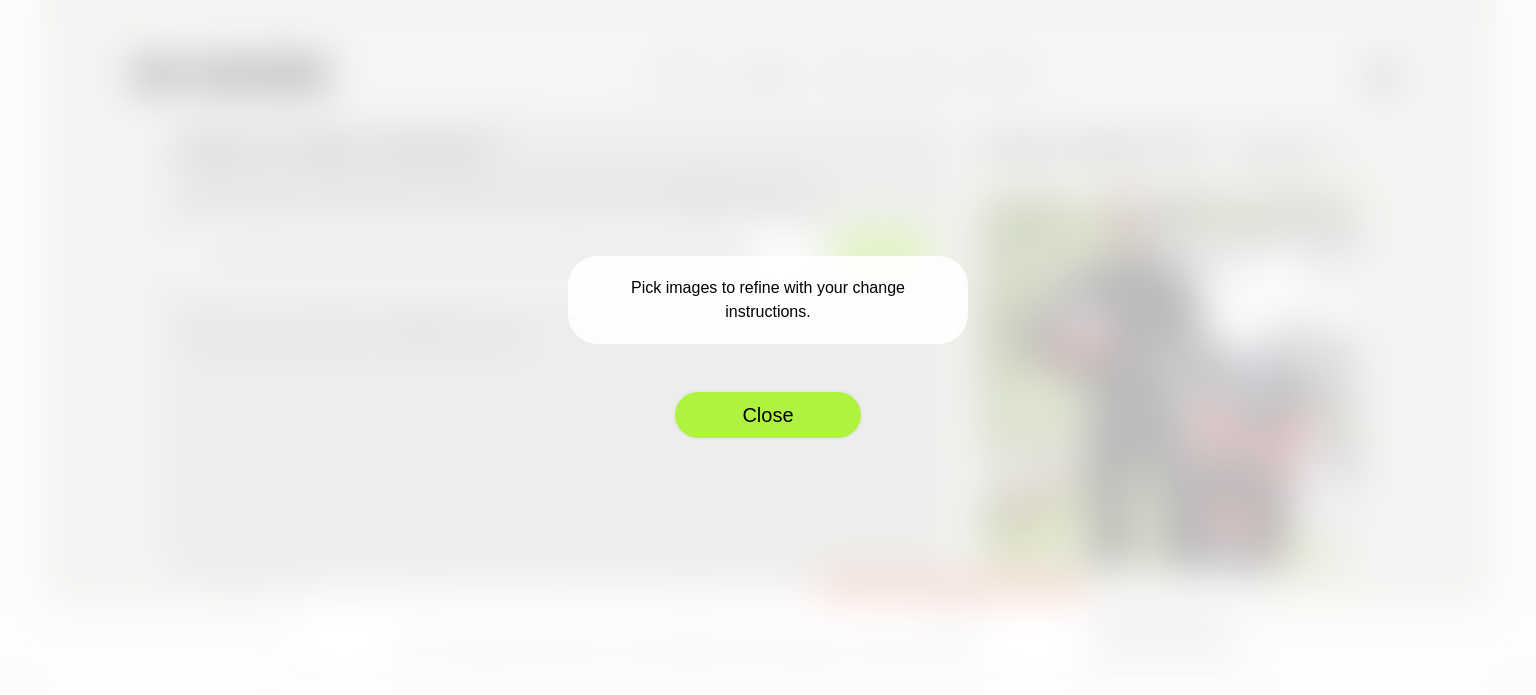 click on "Close" at bounding box center [768, 415] 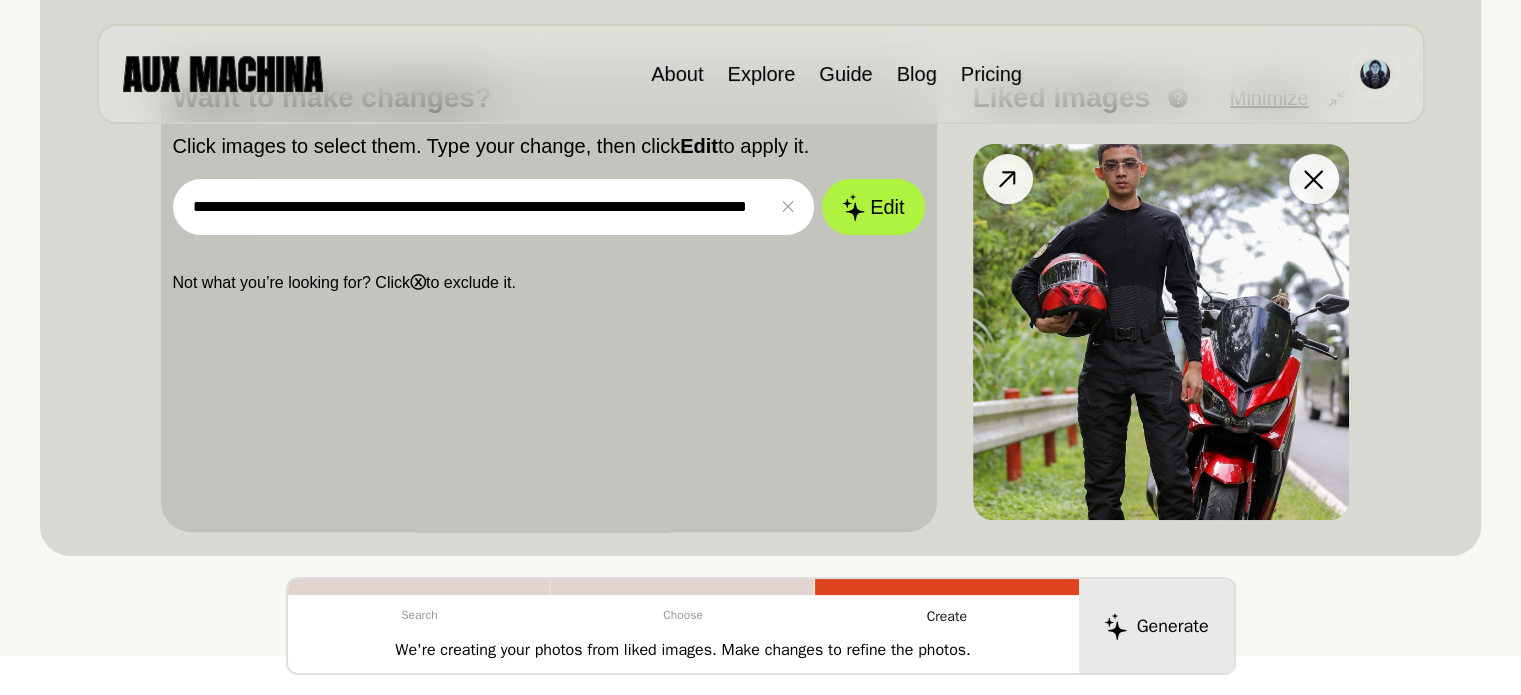 scroll, scrollTop: 500, scrollLeft: 0, axis: vertical 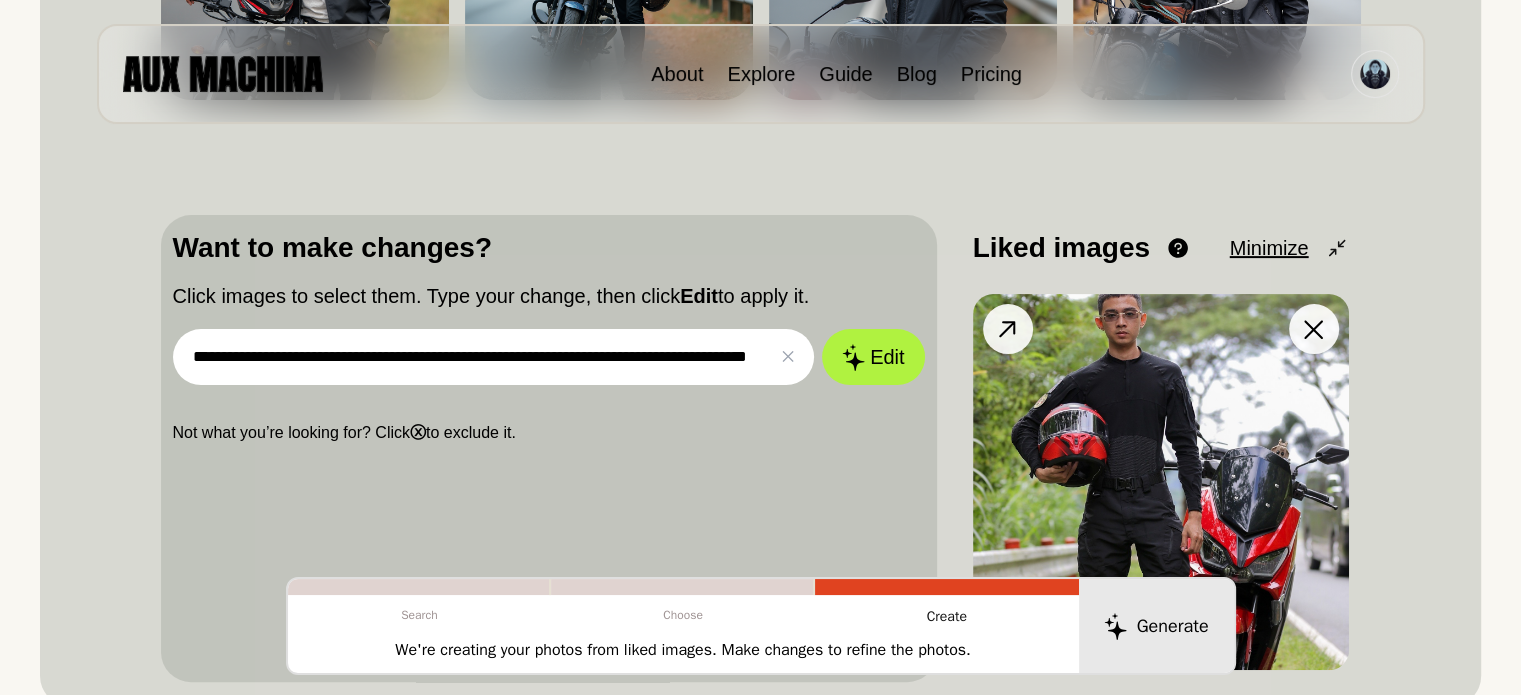 click at bounding box center (1161, 482) 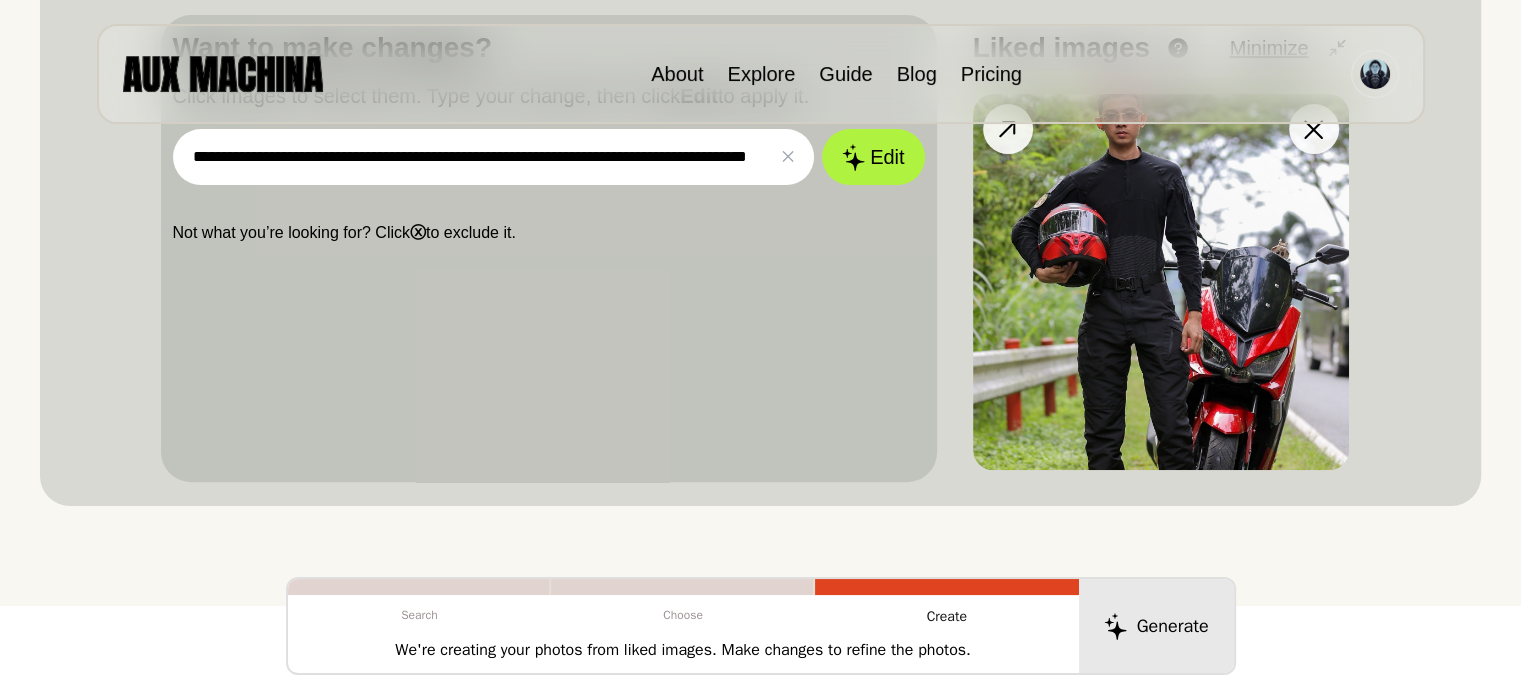 click at bounding box center (1161, 282) 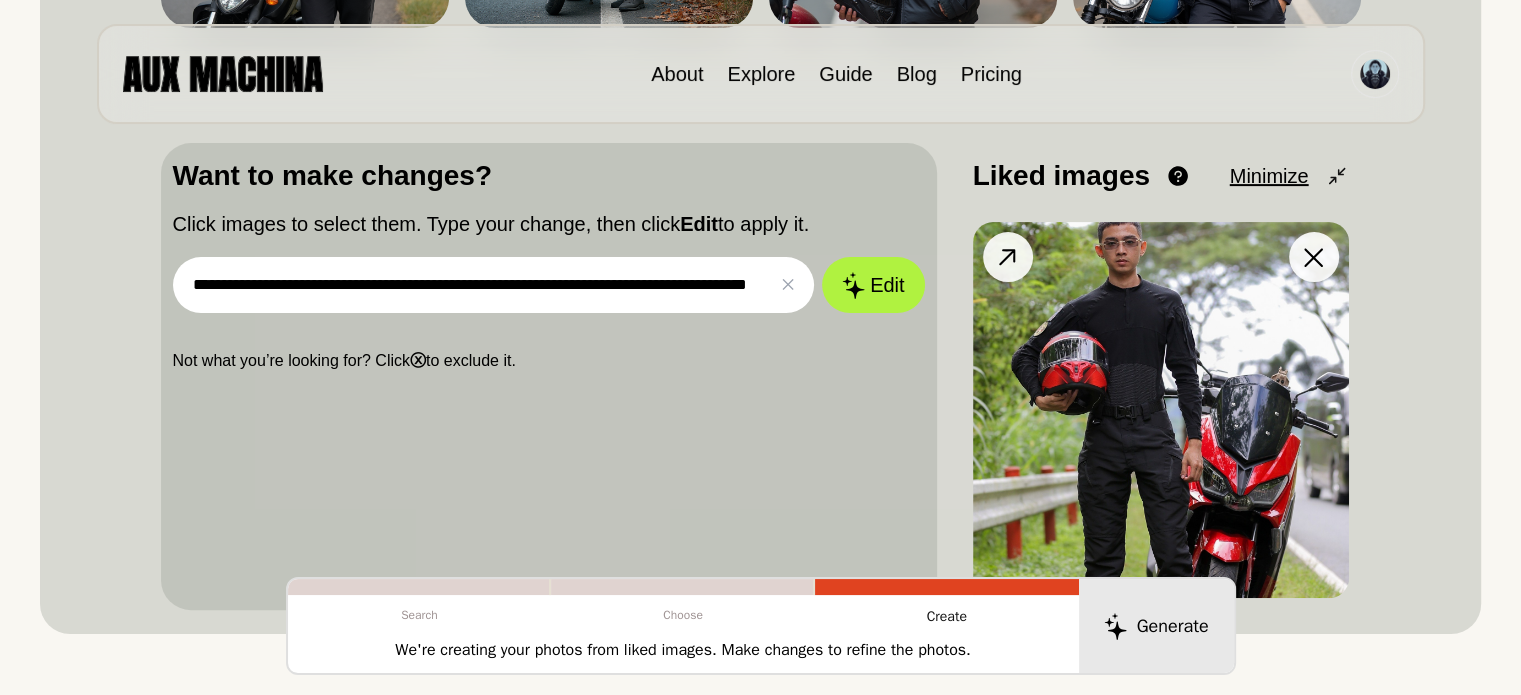 scroll, scrollTop: 500, scrollLeft: 0, axis: vertical 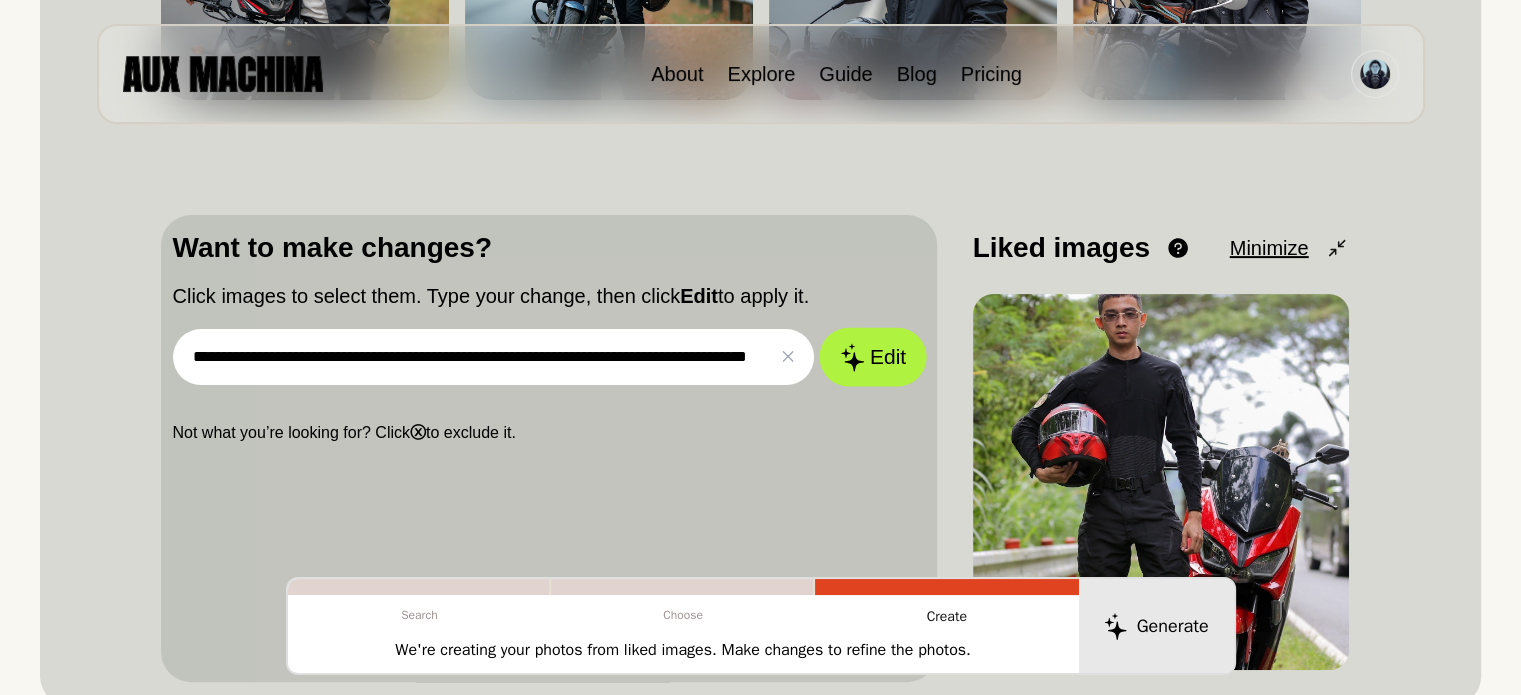 click 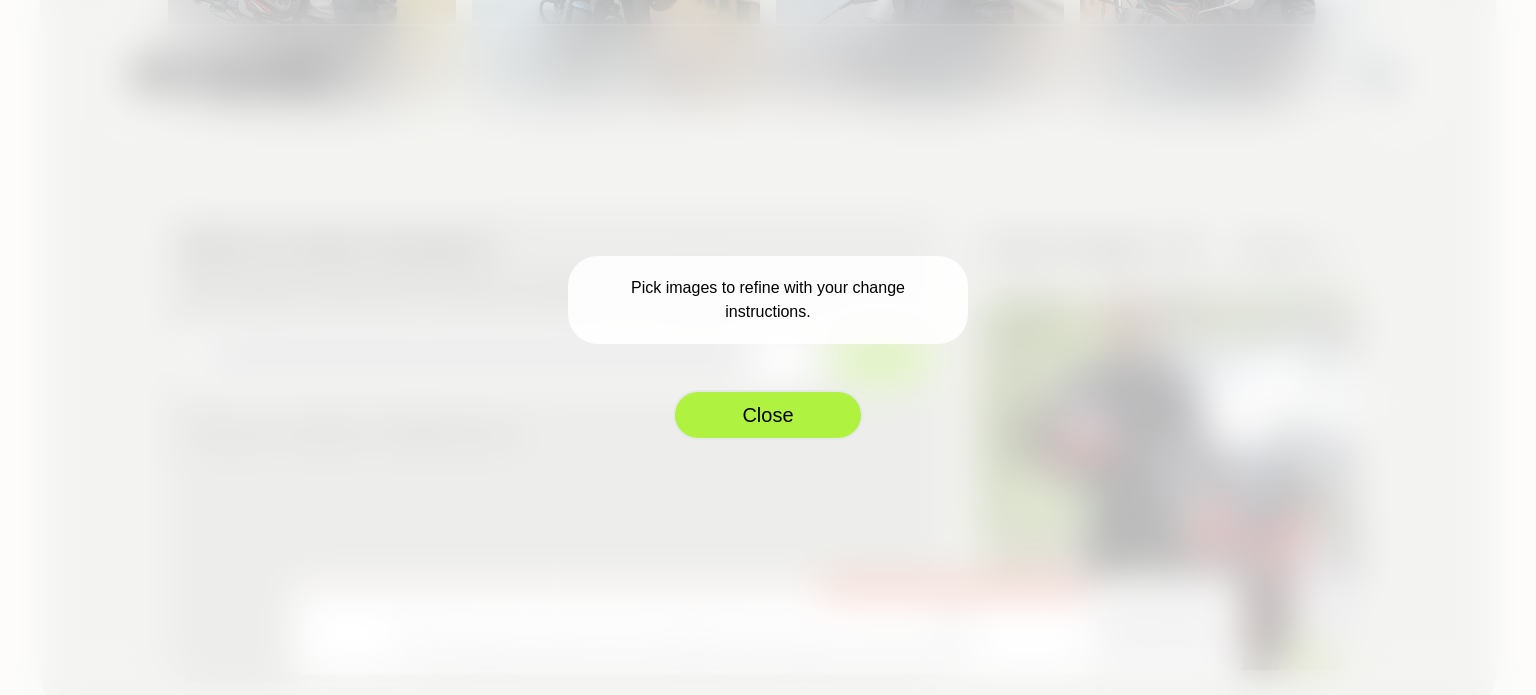 click on "Close" at bounding box center (768, 415) 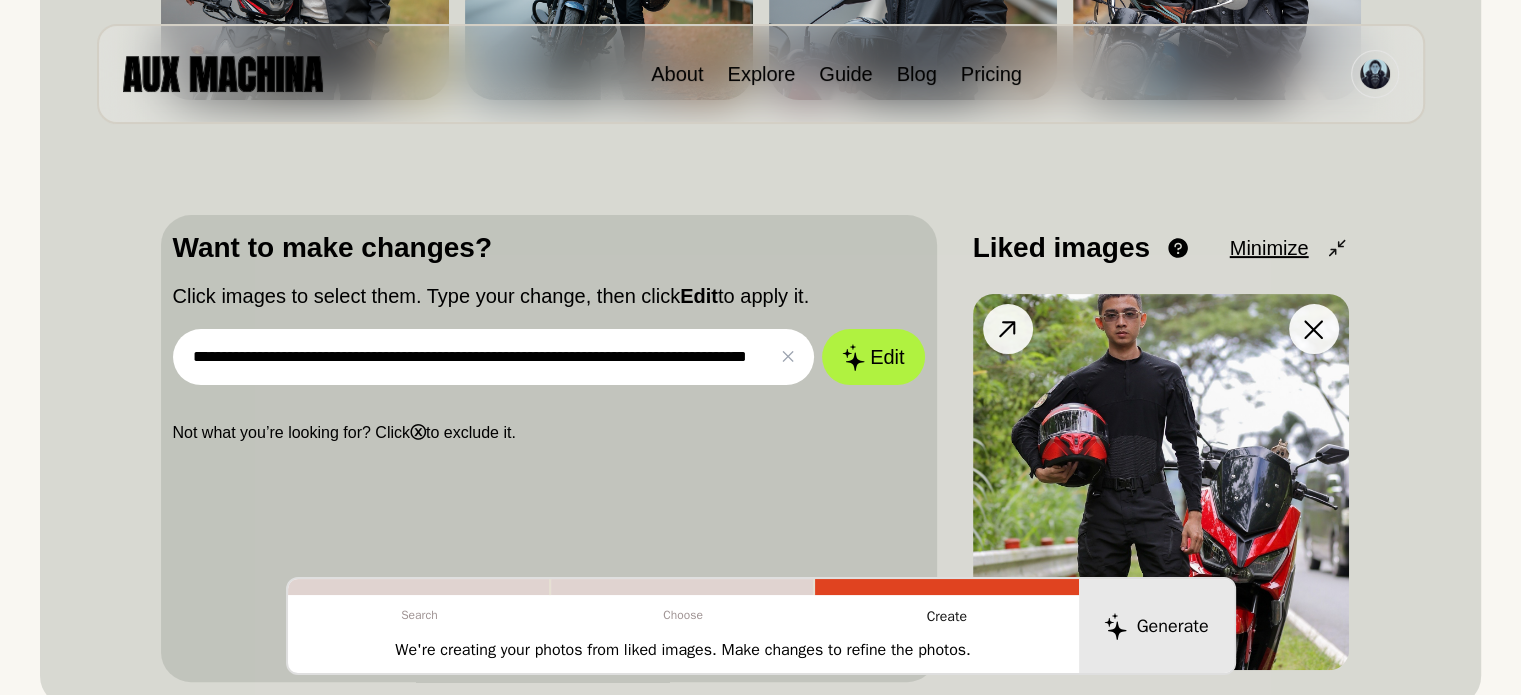 click at bounding box center [1161, 482] 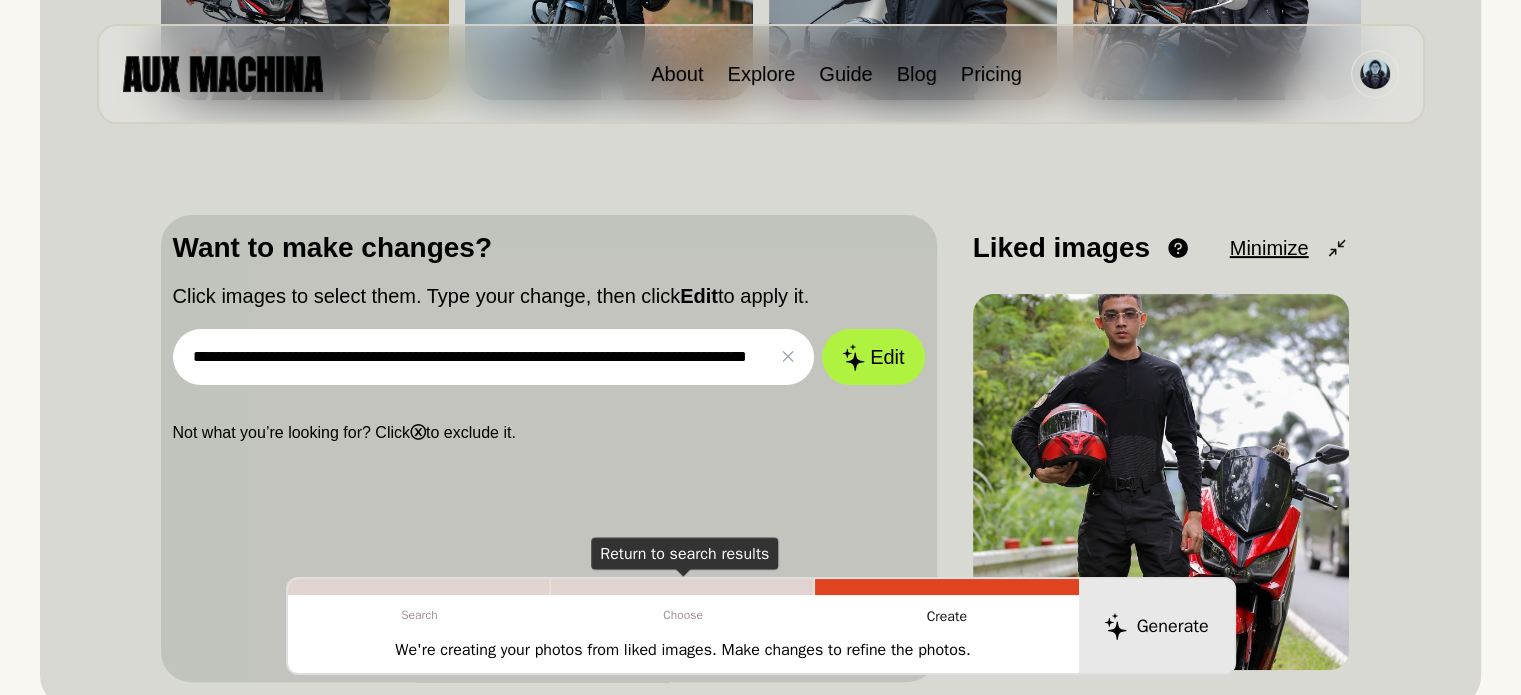 click at bounding box center (683, 587) 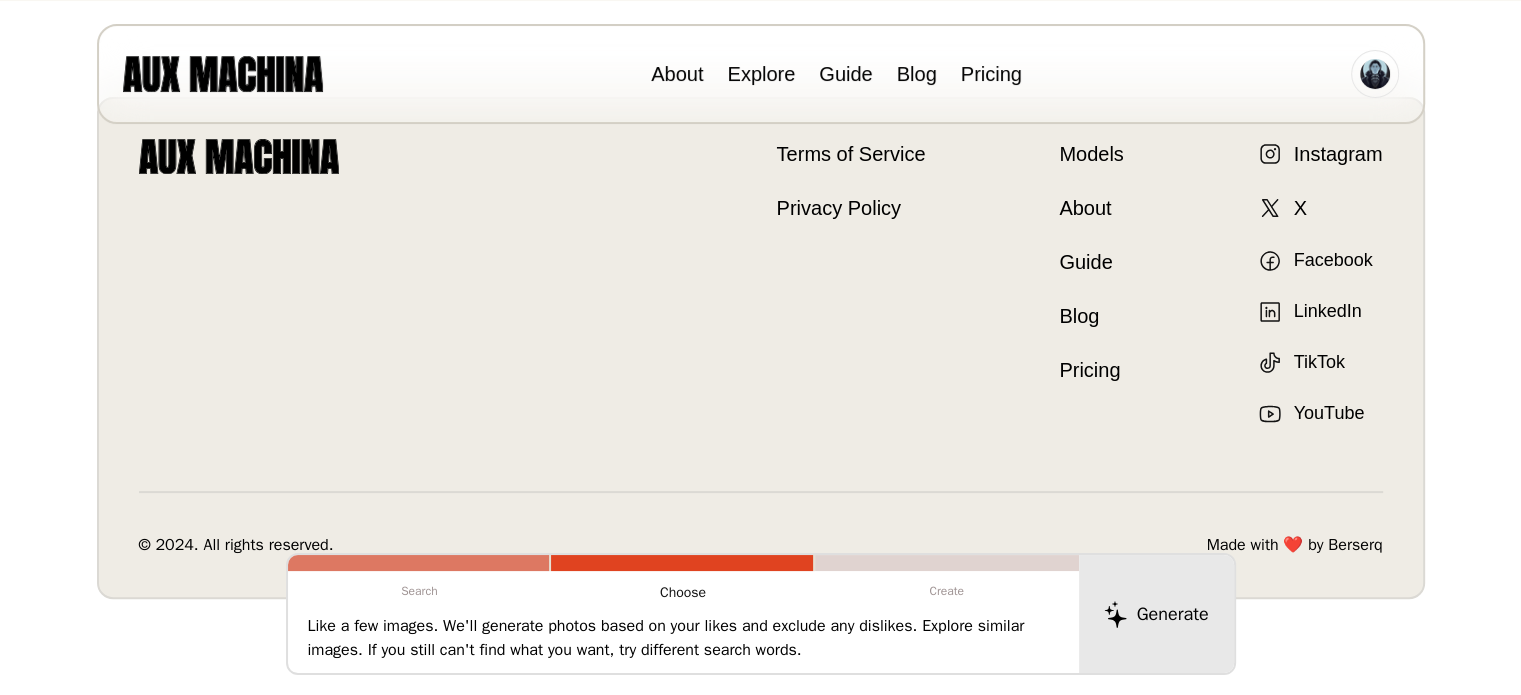 click at bounding box center [947, 563] 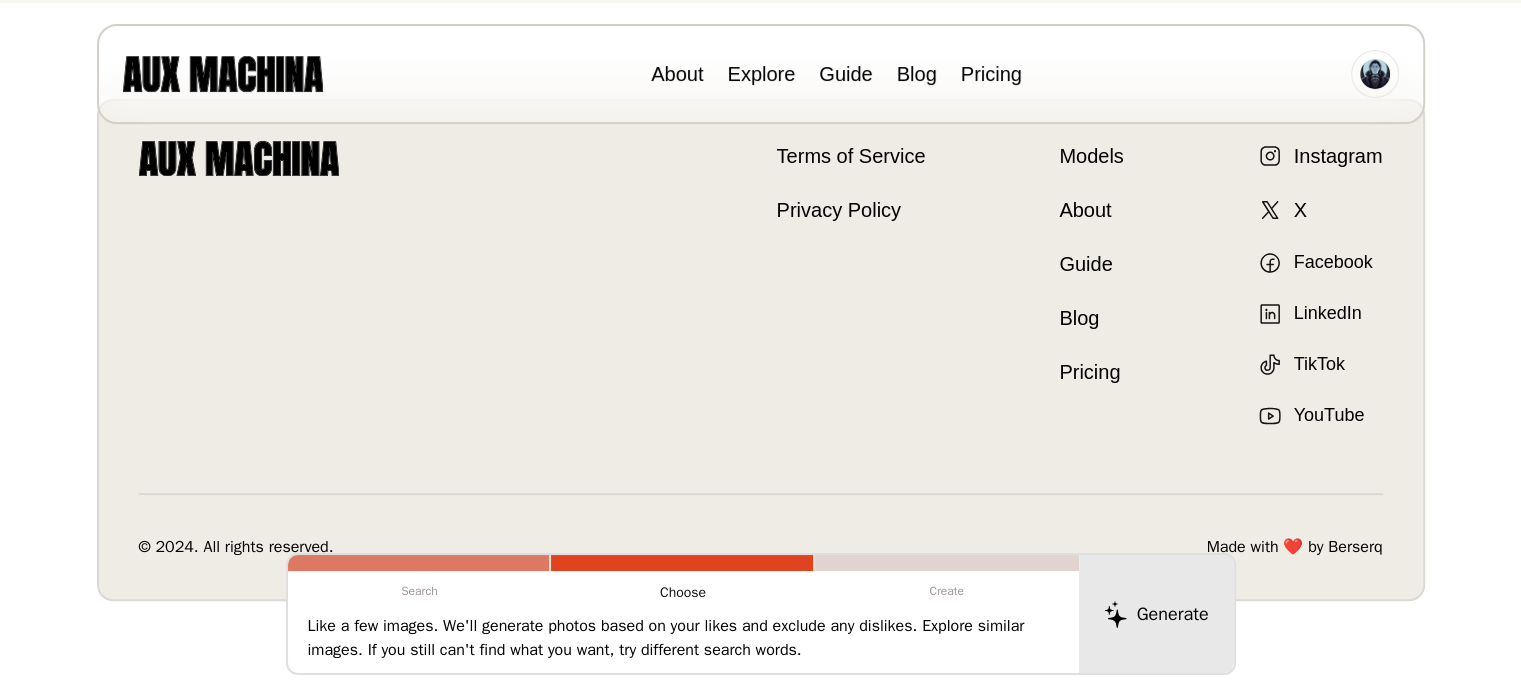 click on "Create" at bounding box center [947, 591] 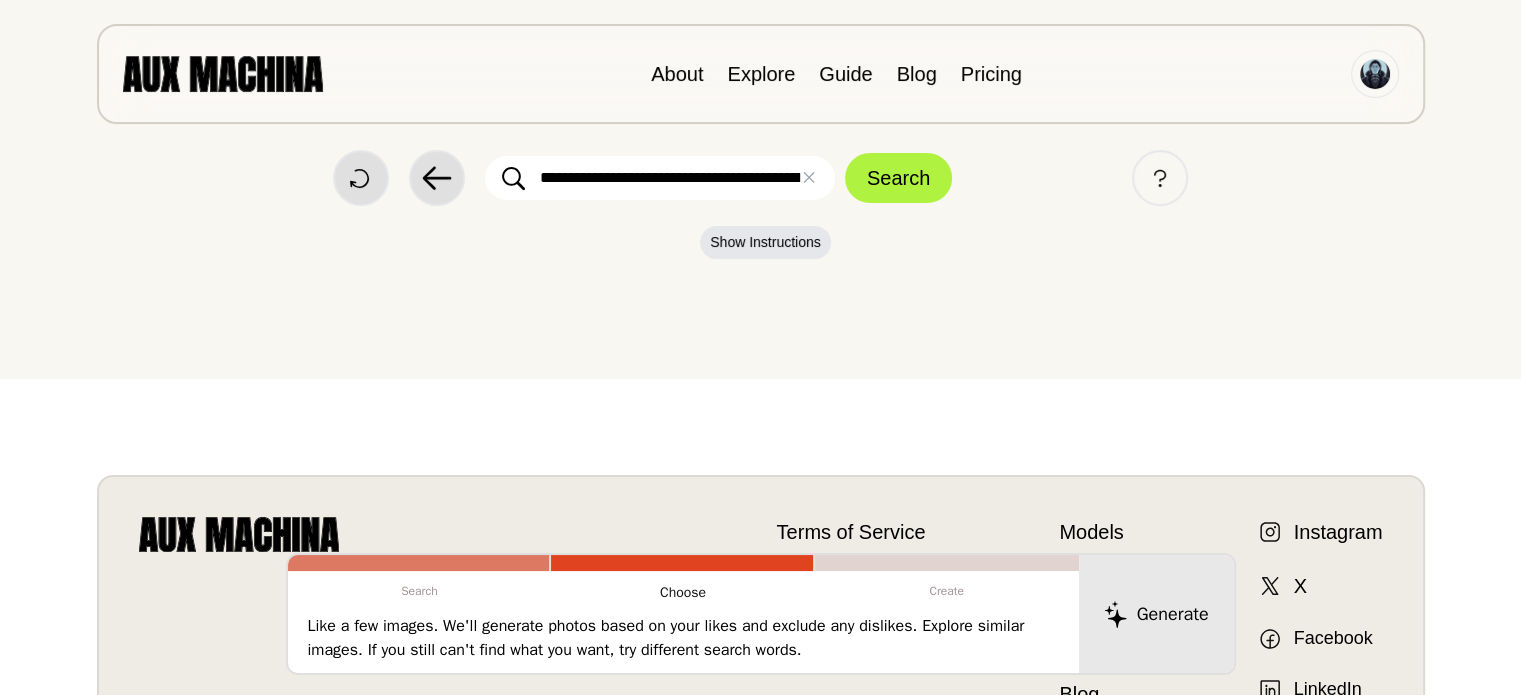 scroll, scrollTop: 0, scrollLeft: 0, axis: both 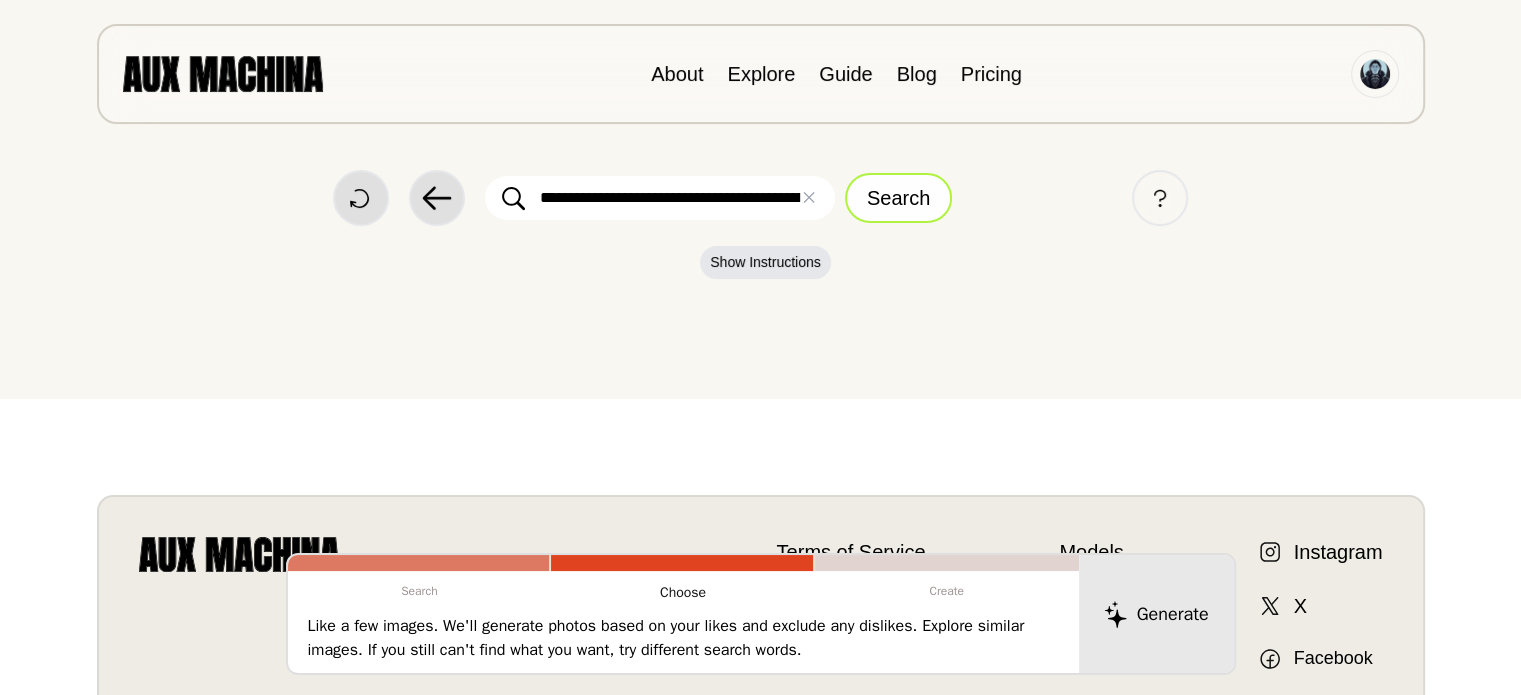 click on "Search" at bounding box center [898, 198] 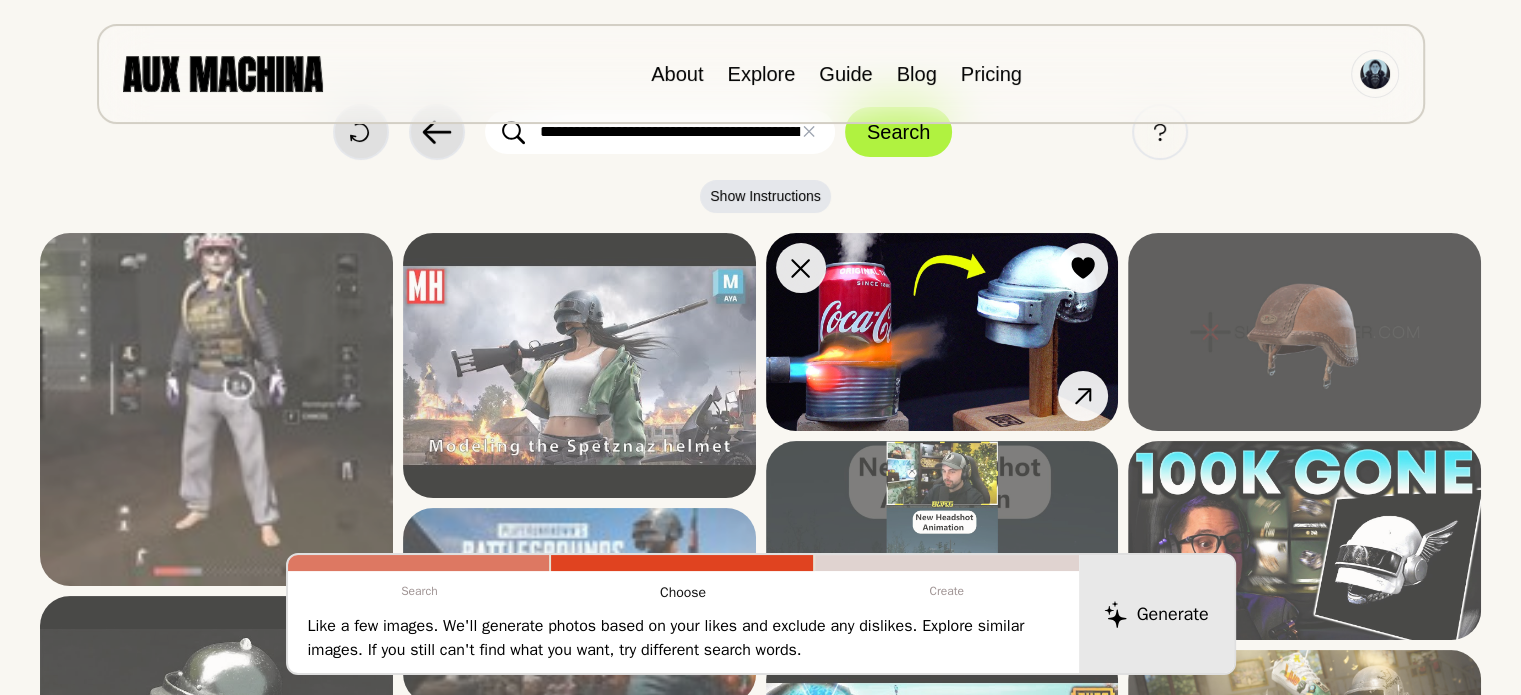 scroll, scrollTop: 0, scrollLeft: 0, axis: both 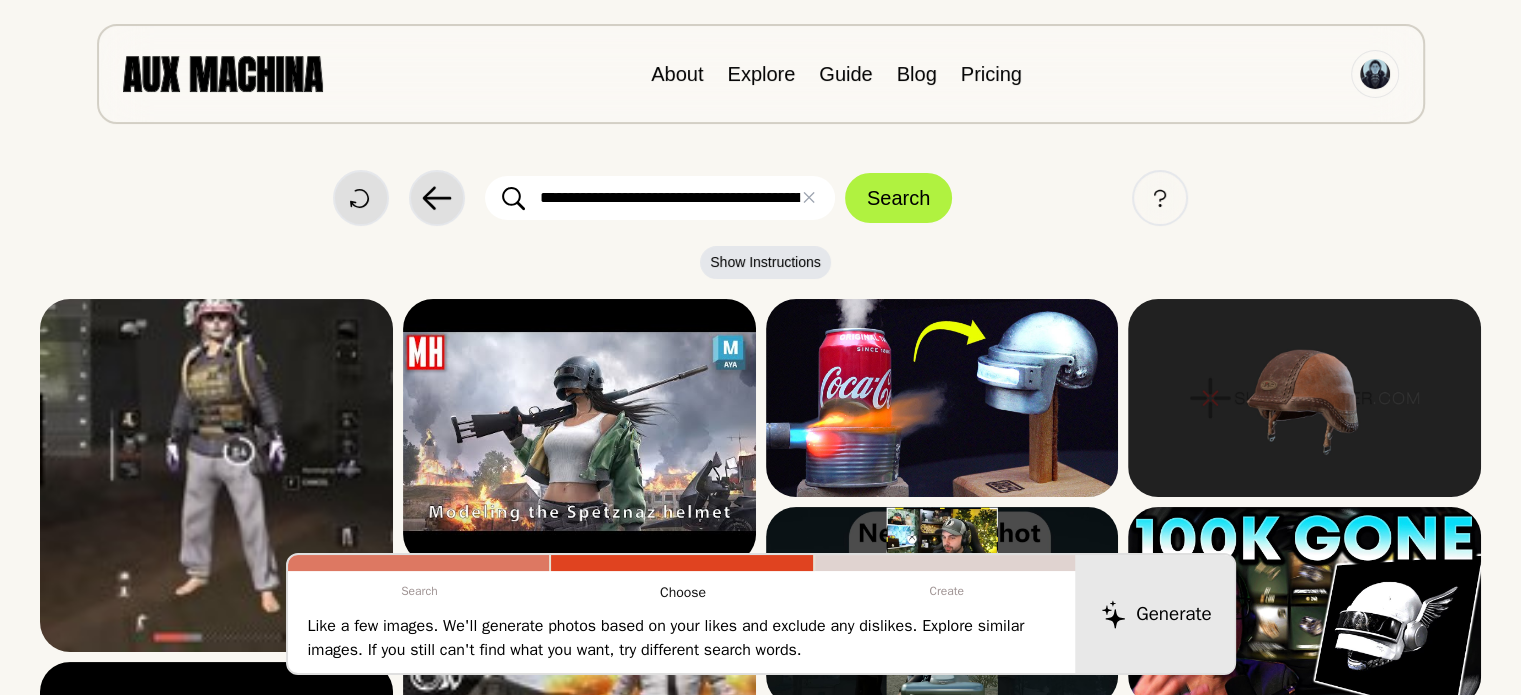 drag, startPoint x: 979, startPoint y: 572, endPoint x: 1101, endPoint y: 587, distance: 122.91867 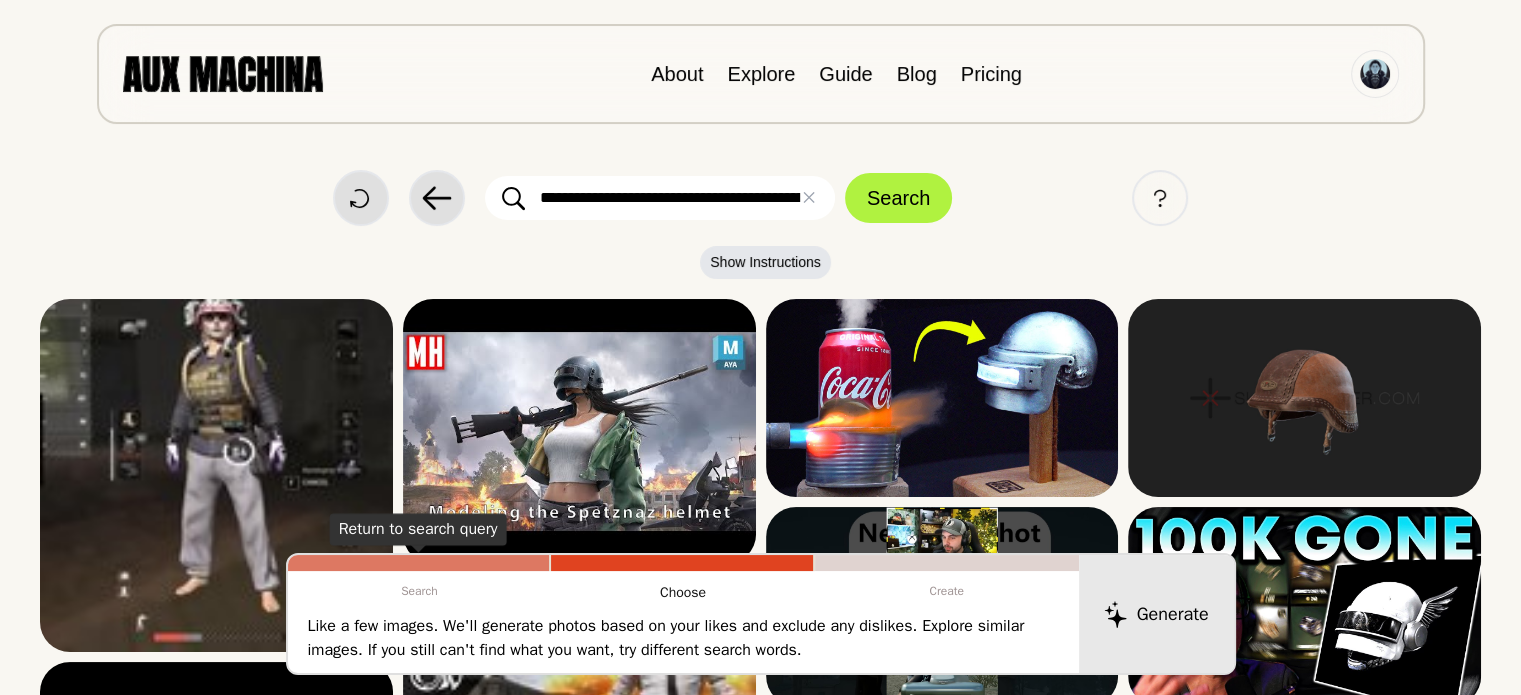 click at bounding box center [419, 563] 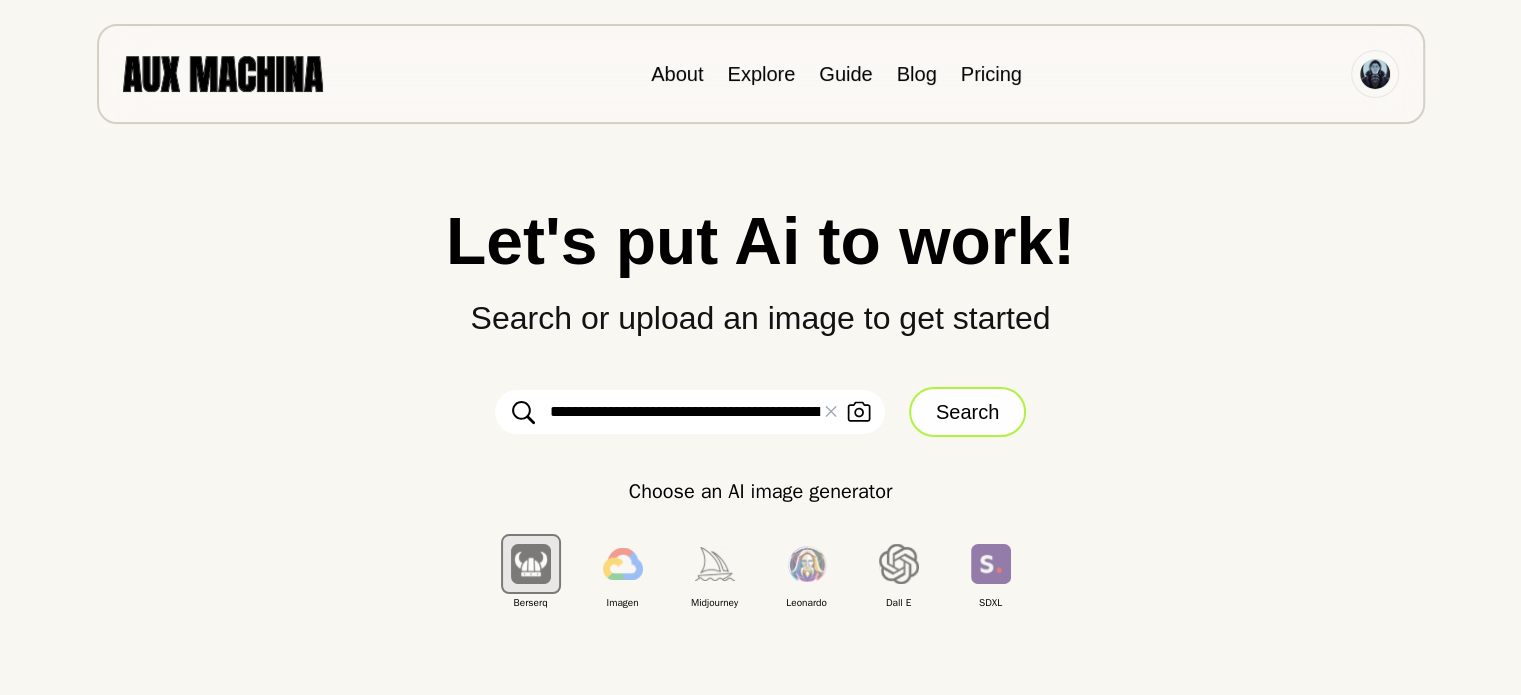 click on "Search" at bounding box center [967, 412] 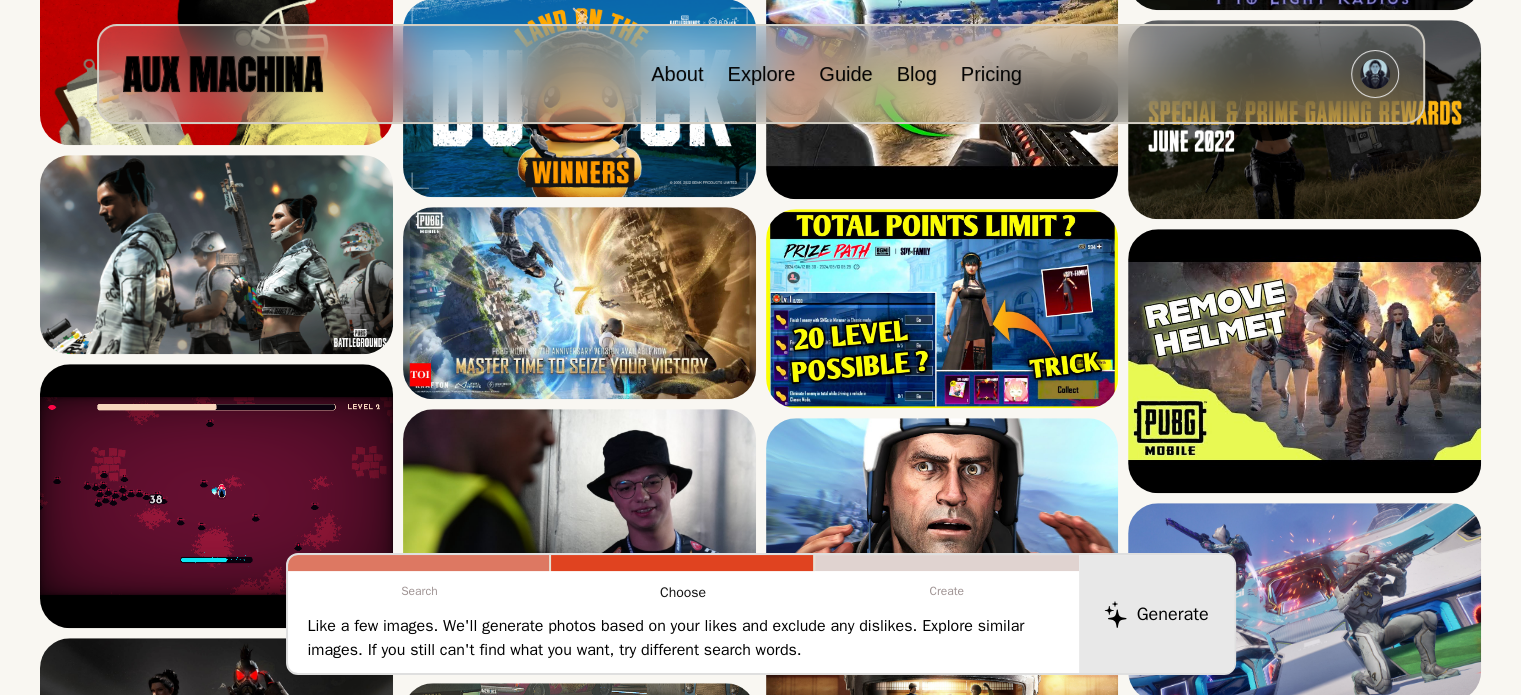 click at bounding box center (947, 563) 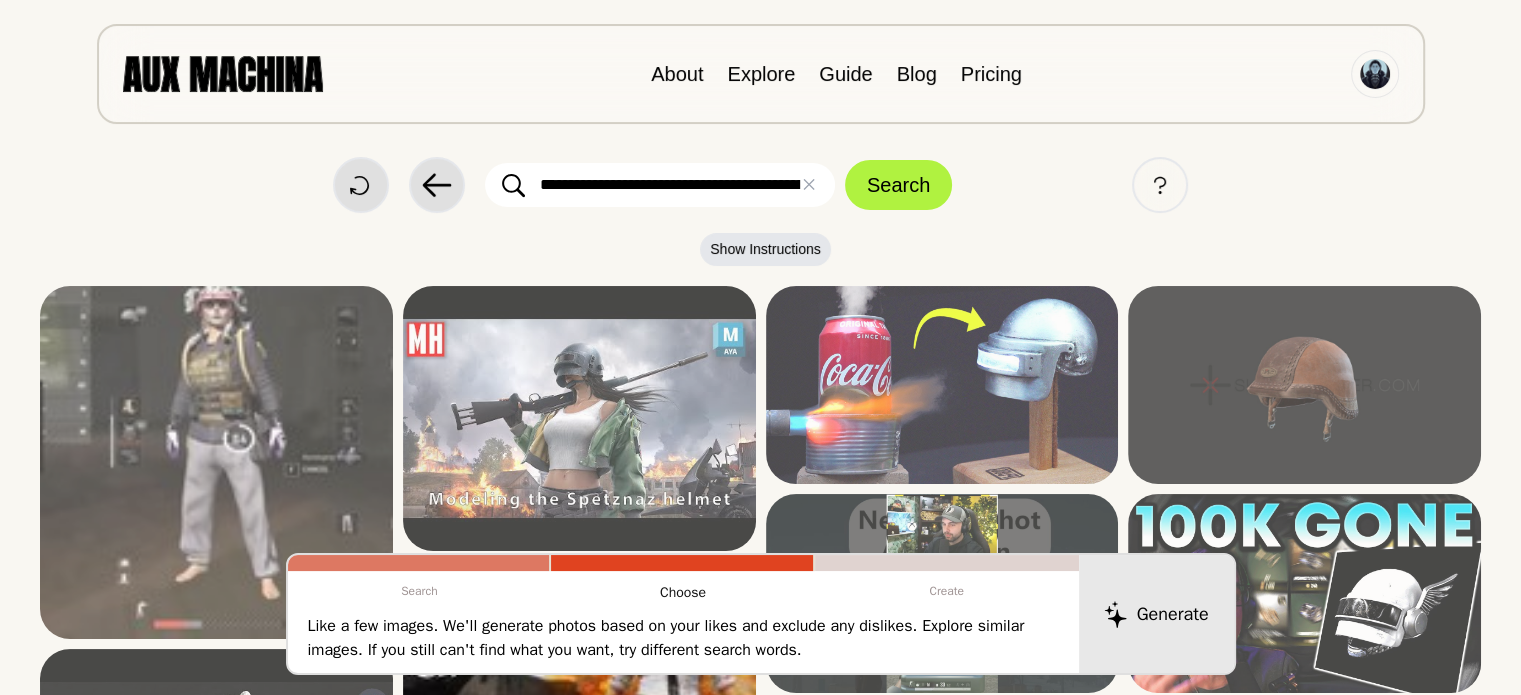 scroll, scrollTop: 0, scrollLeft: 0, axis: both 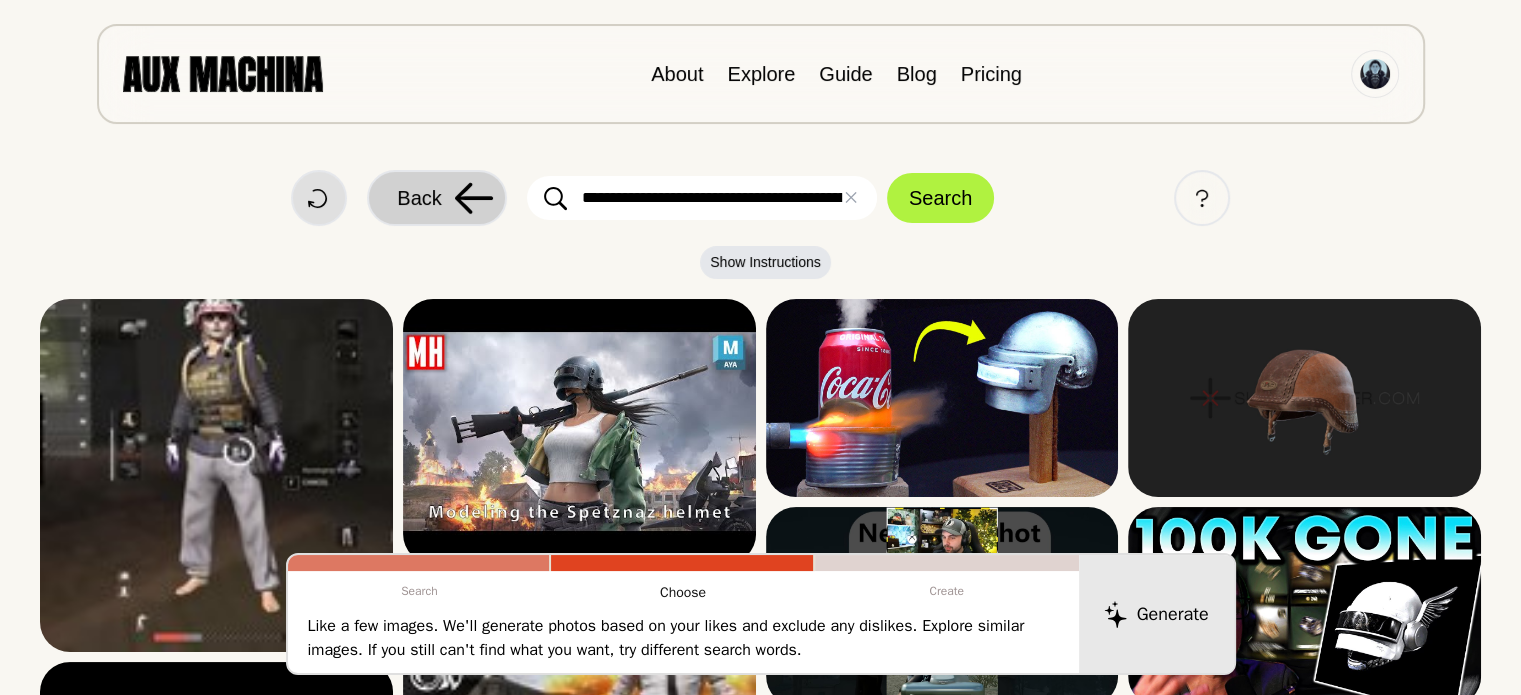 click on "Back" at bounding box center (419, 198) 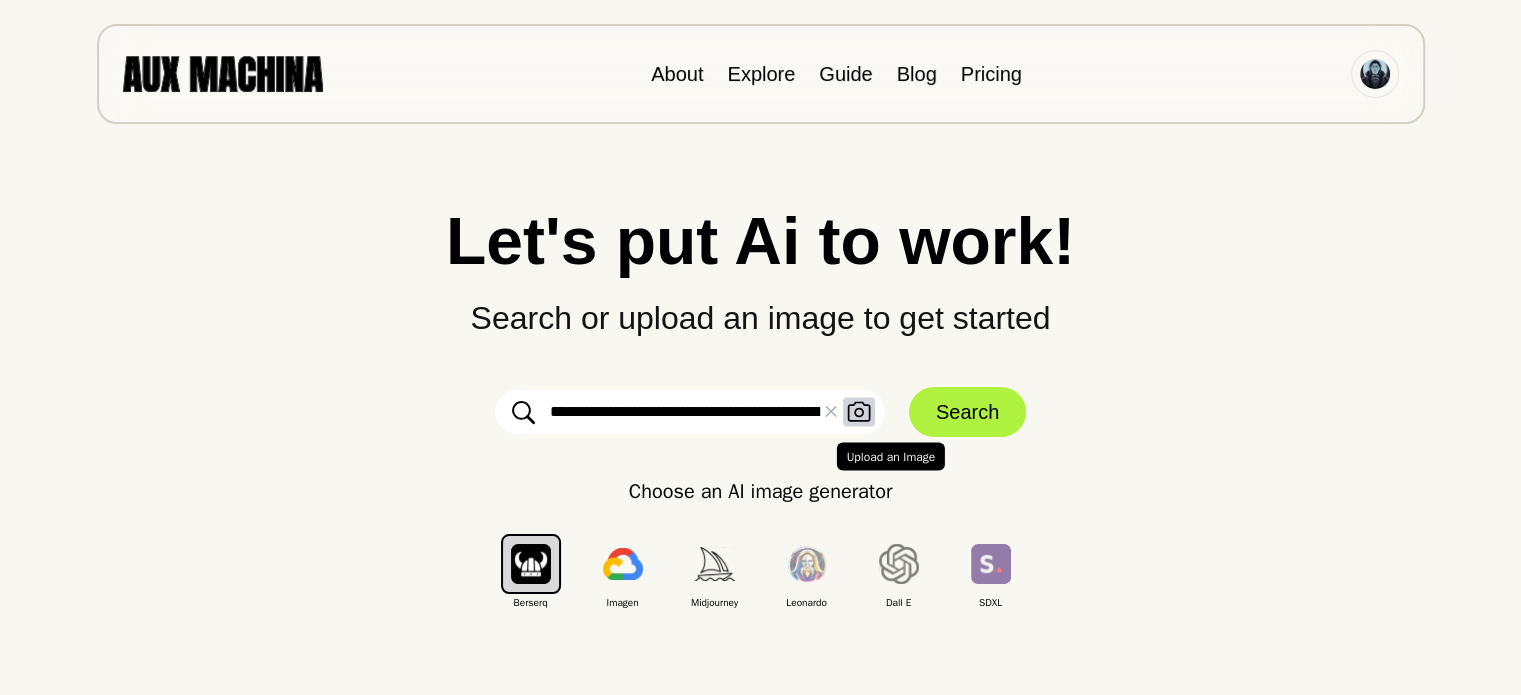 click 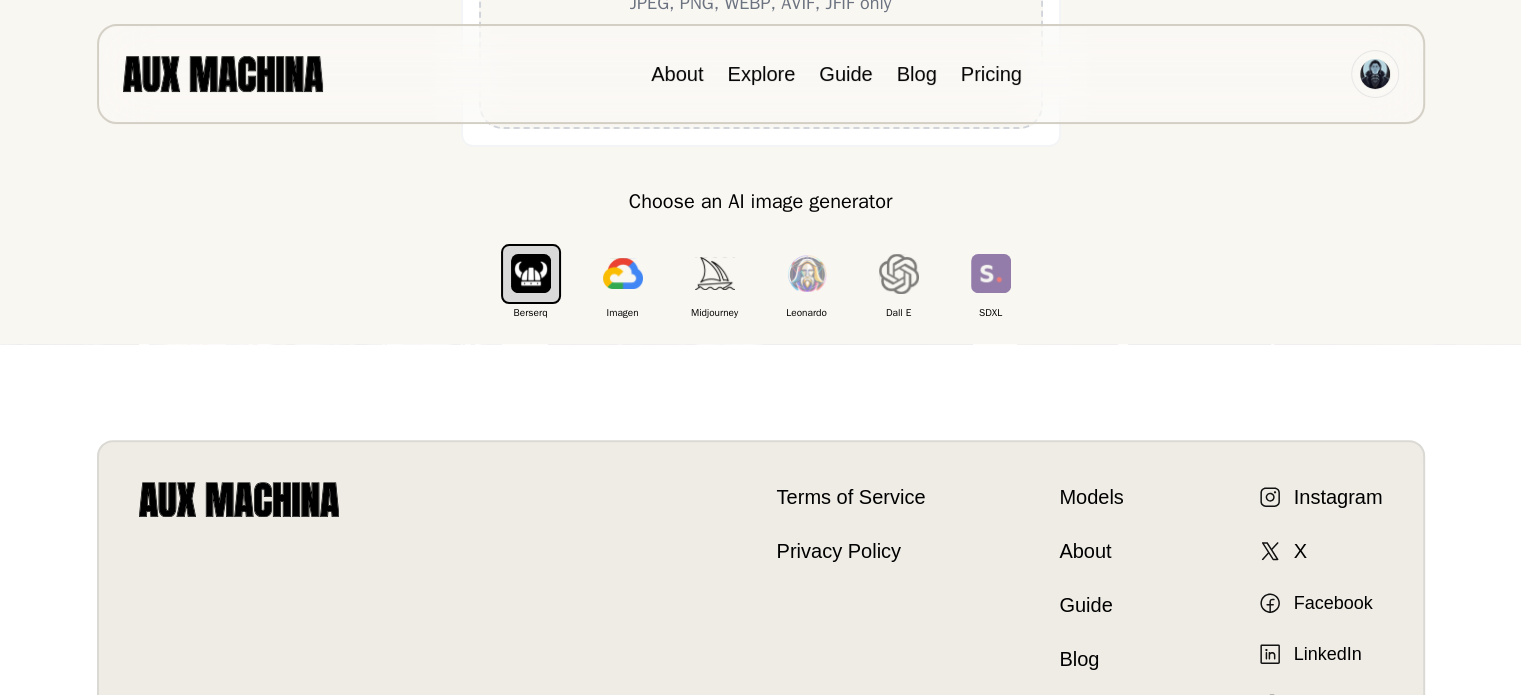 scroll, scrollTop: 271, scrollLeft: 0, axis: vertical 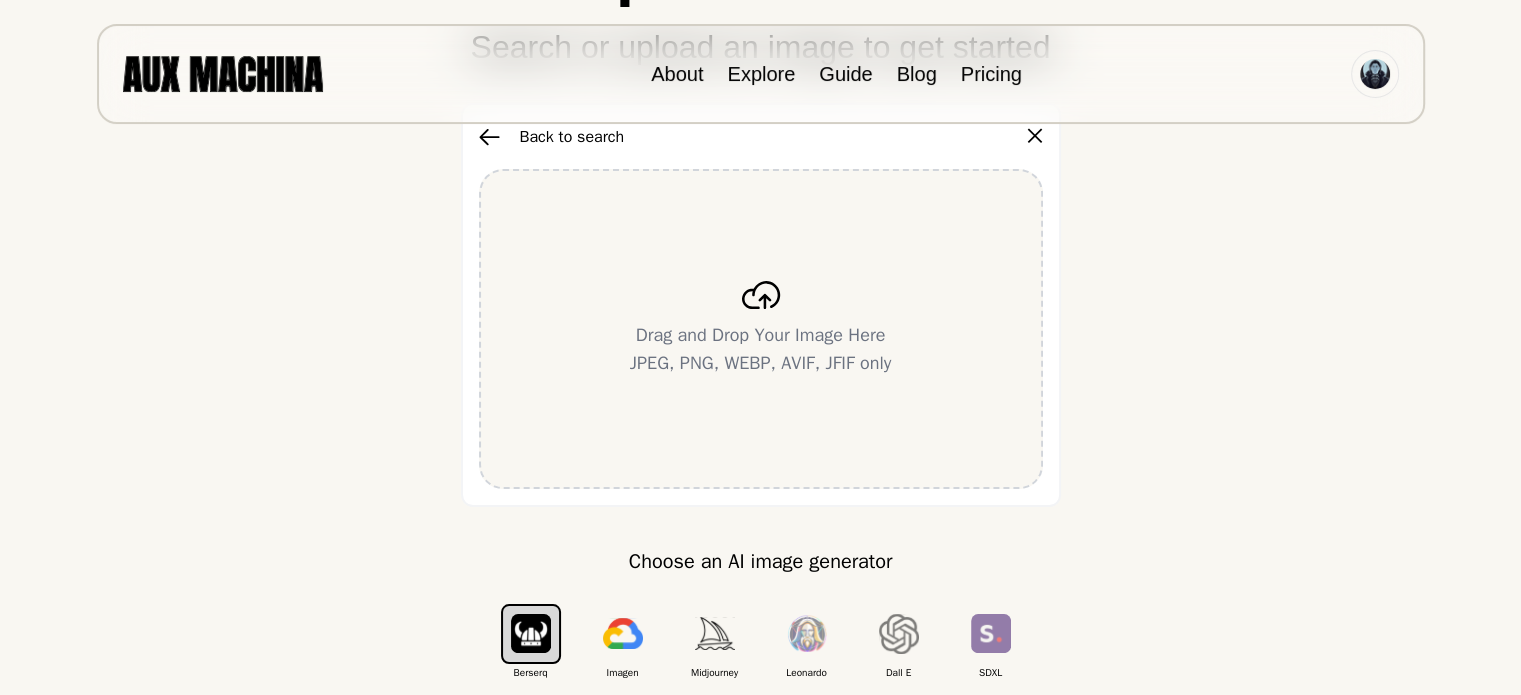 click on "Drag and Drop Your Image Here JPEG, PNG, WEBP, AVIF, JFIF only" at bounding box center (761, 329) 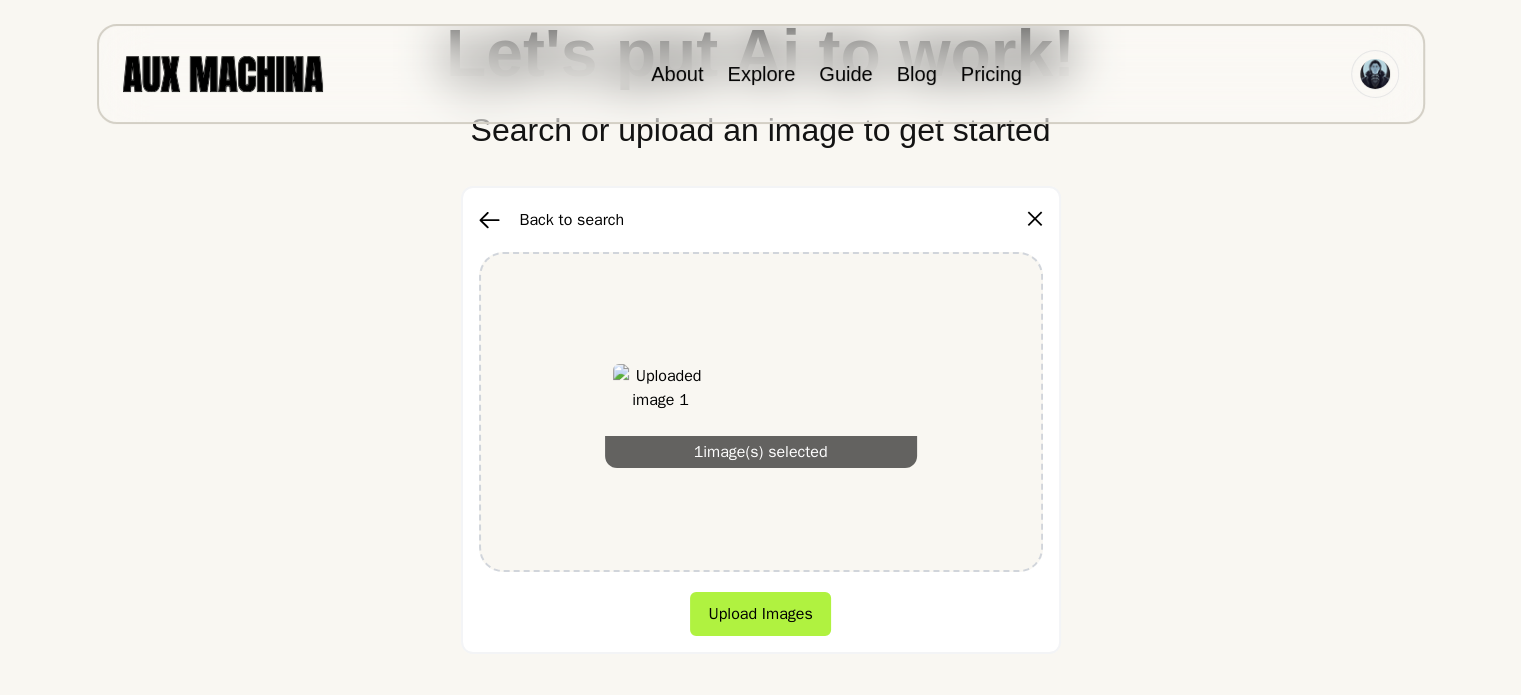 scroll, scrollTop: 200, scrollLeft: 0, axis: vertical 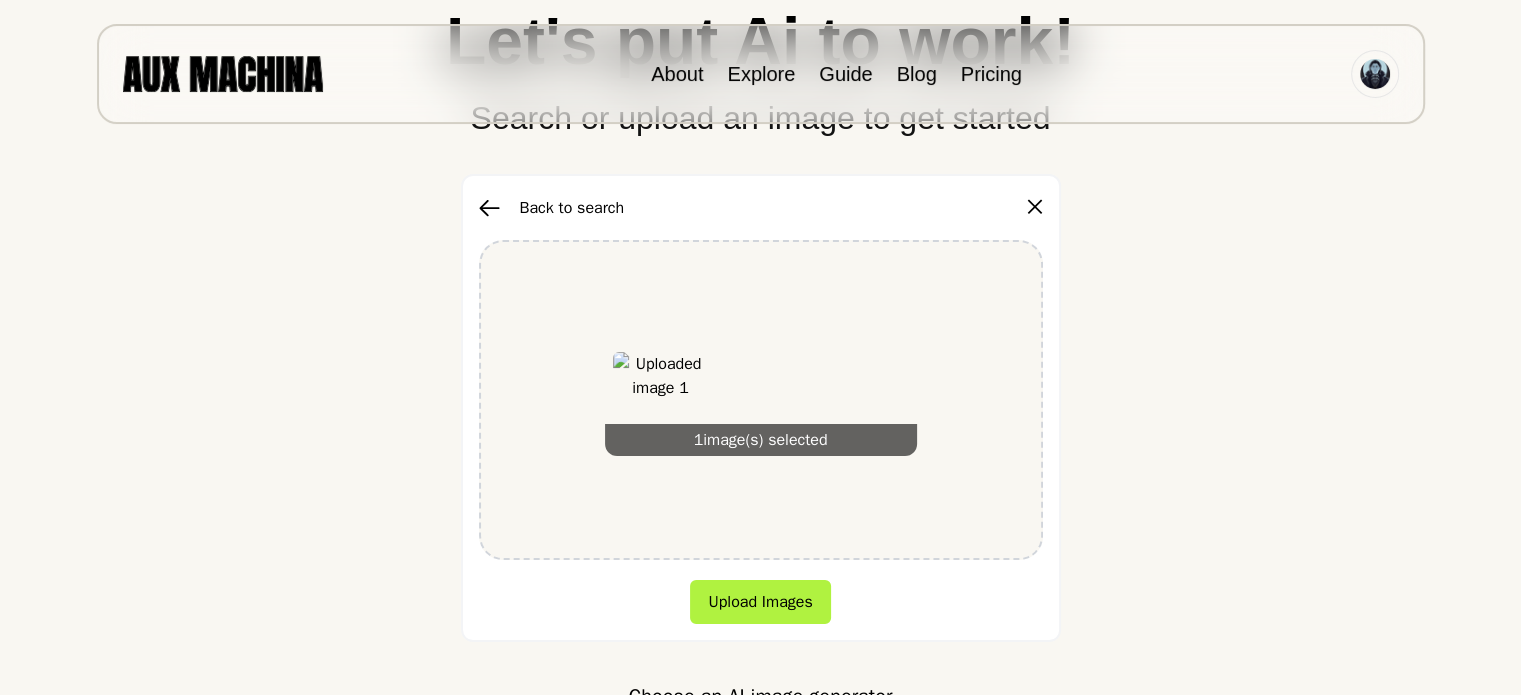 click on "Back to search" at bounding box center [552, 208] 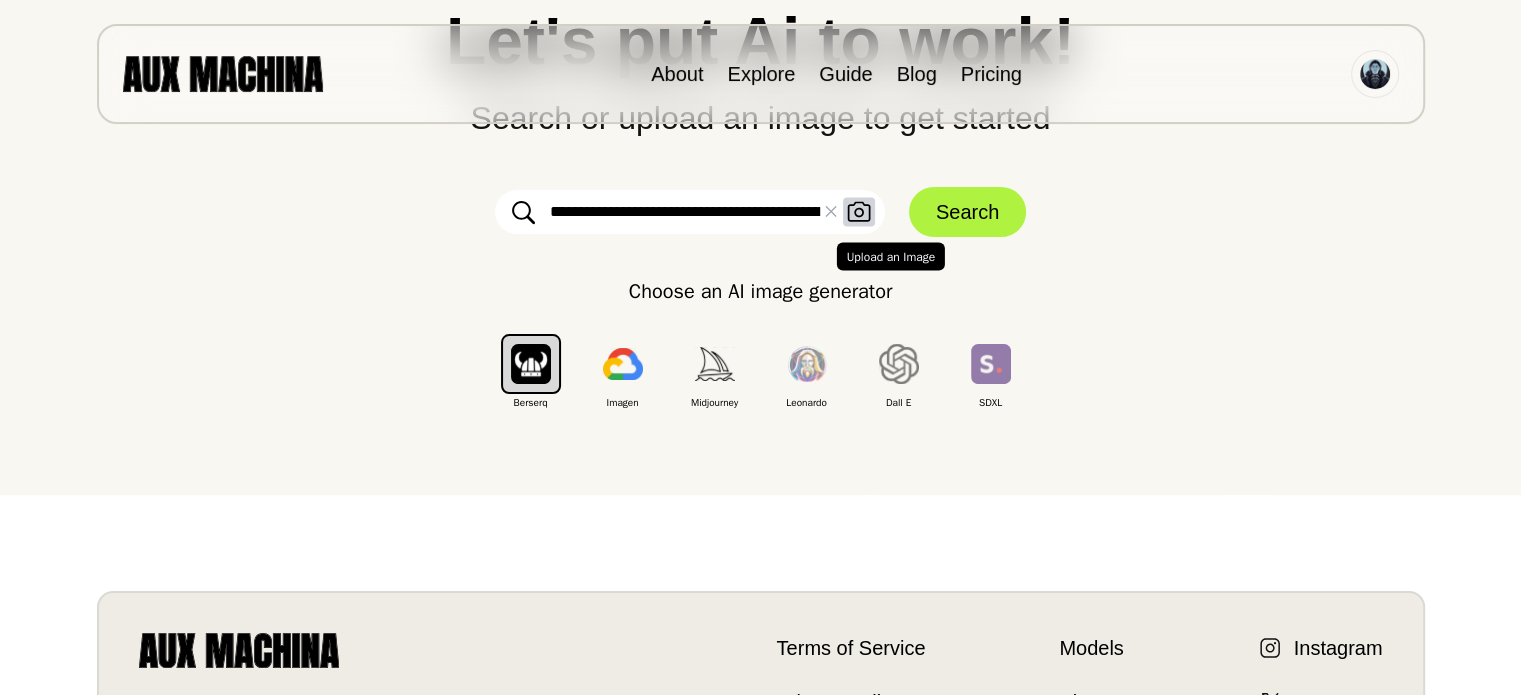 click 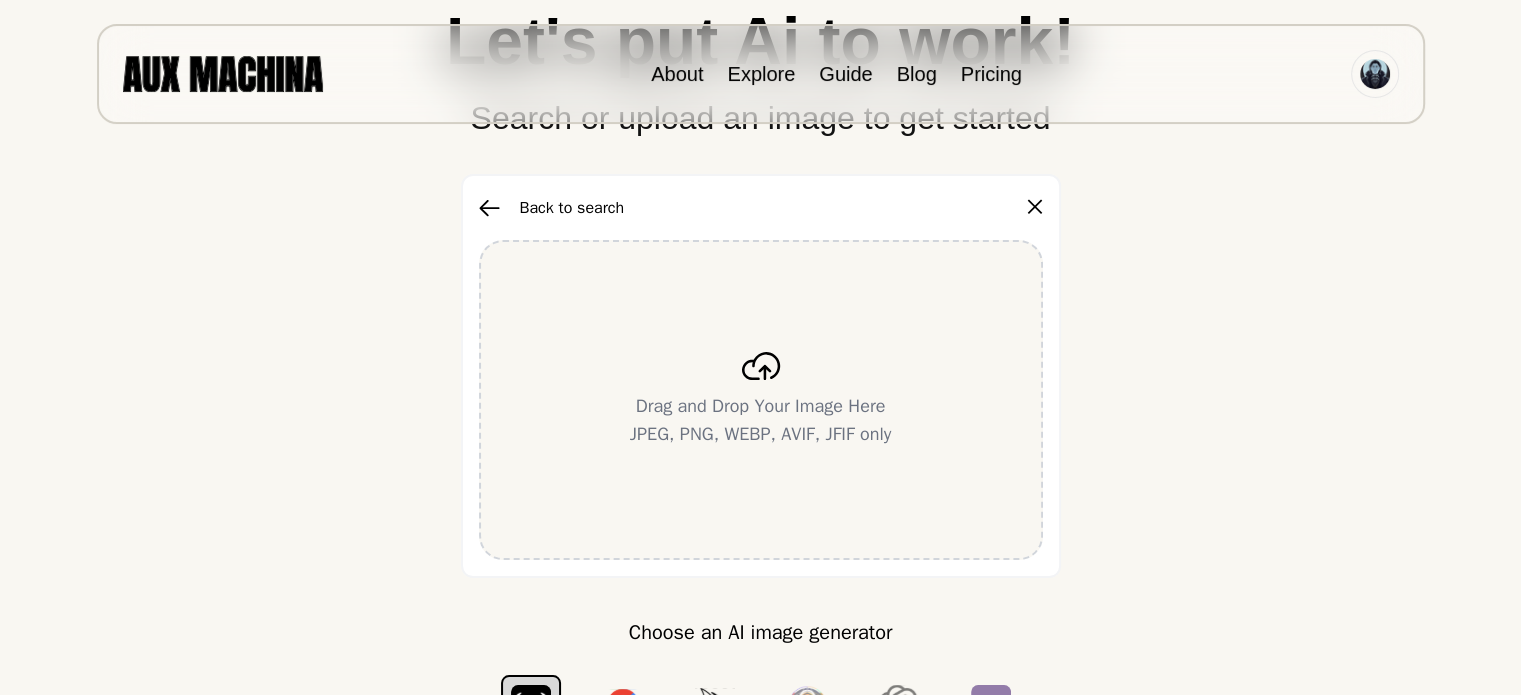 click on "Drag and Drop Your Image Here JPEG, PNG, WEBP, AVIF, JFIF only" at bounding box center (761, 400) 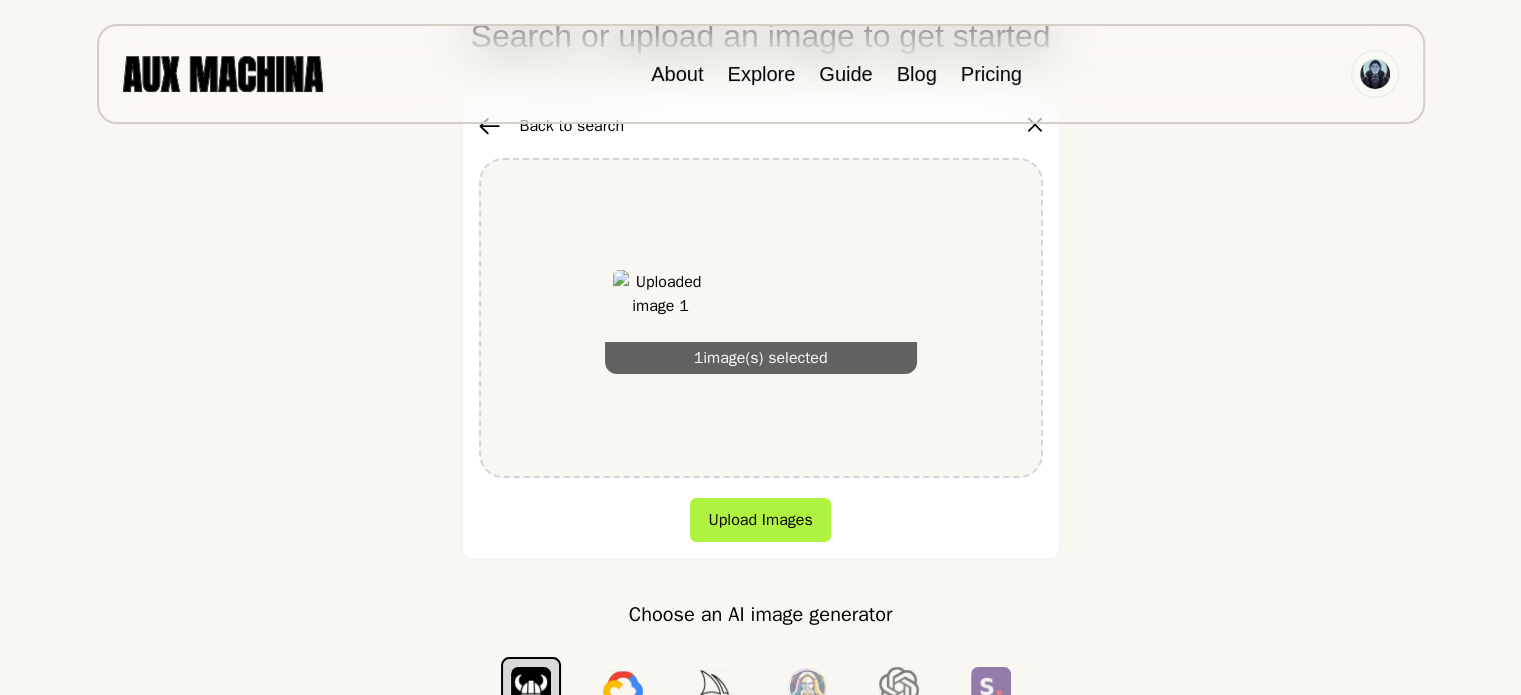 scroll, scrollTop: 400, scrollLeft: 0, axis: vertical 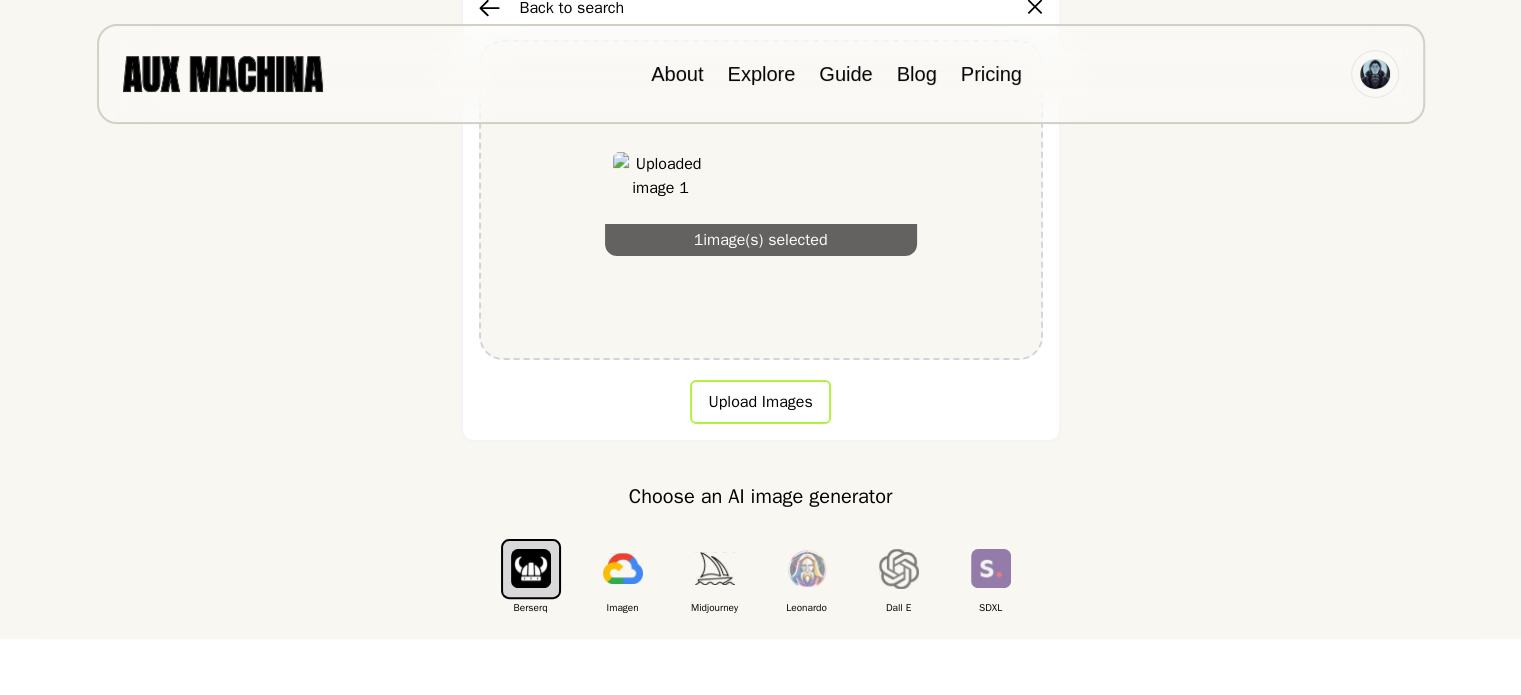 click on "Upload Images" at bounding box center (760, 402) 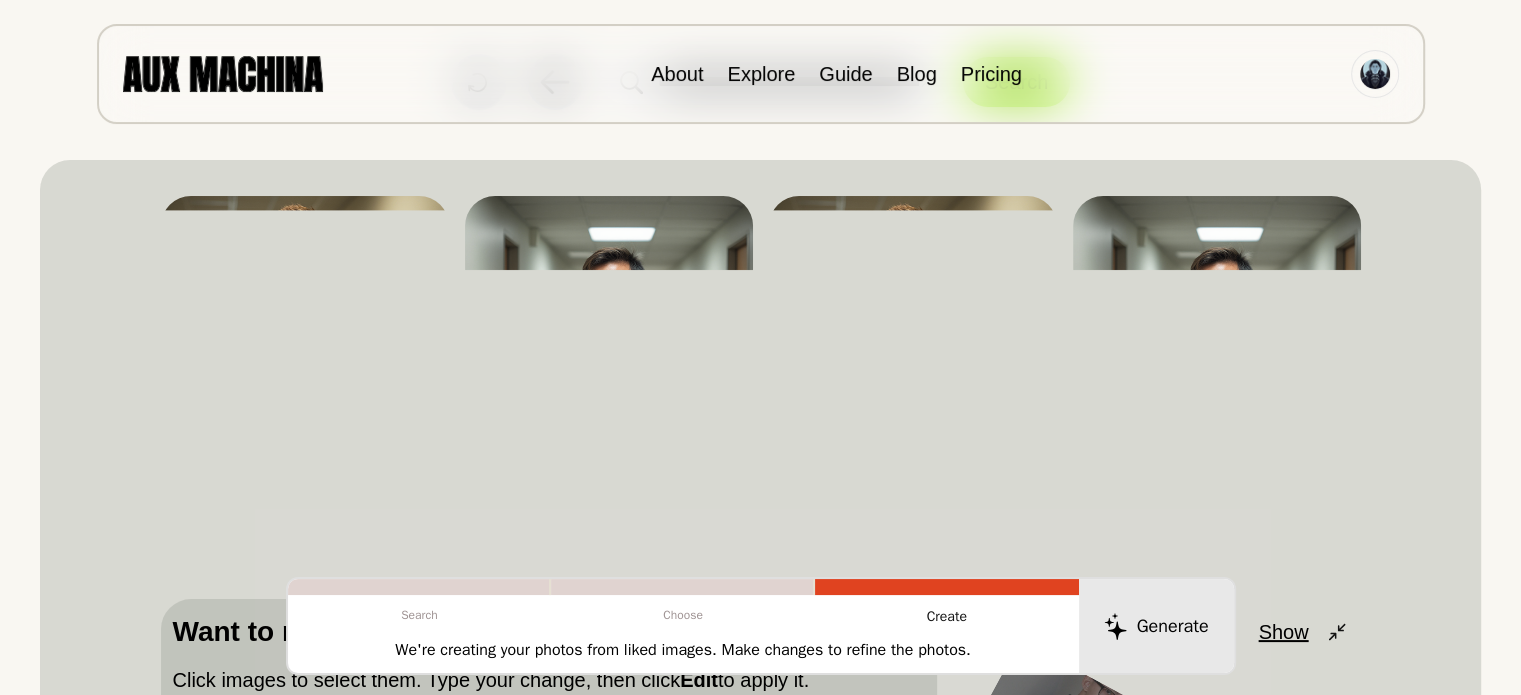 scroll, scrollTop: 100, scrollLeft: 0, axis: vertical 